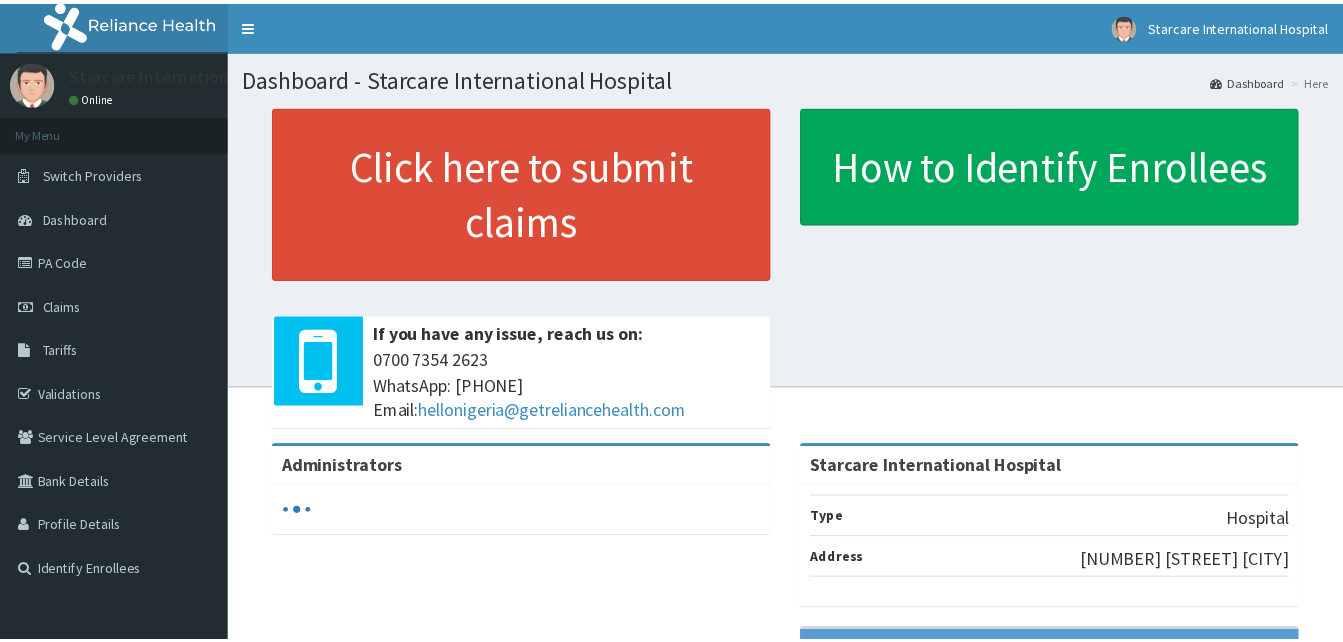 scroll, scrollTop: 0, scrollLeft: 0, axis: both 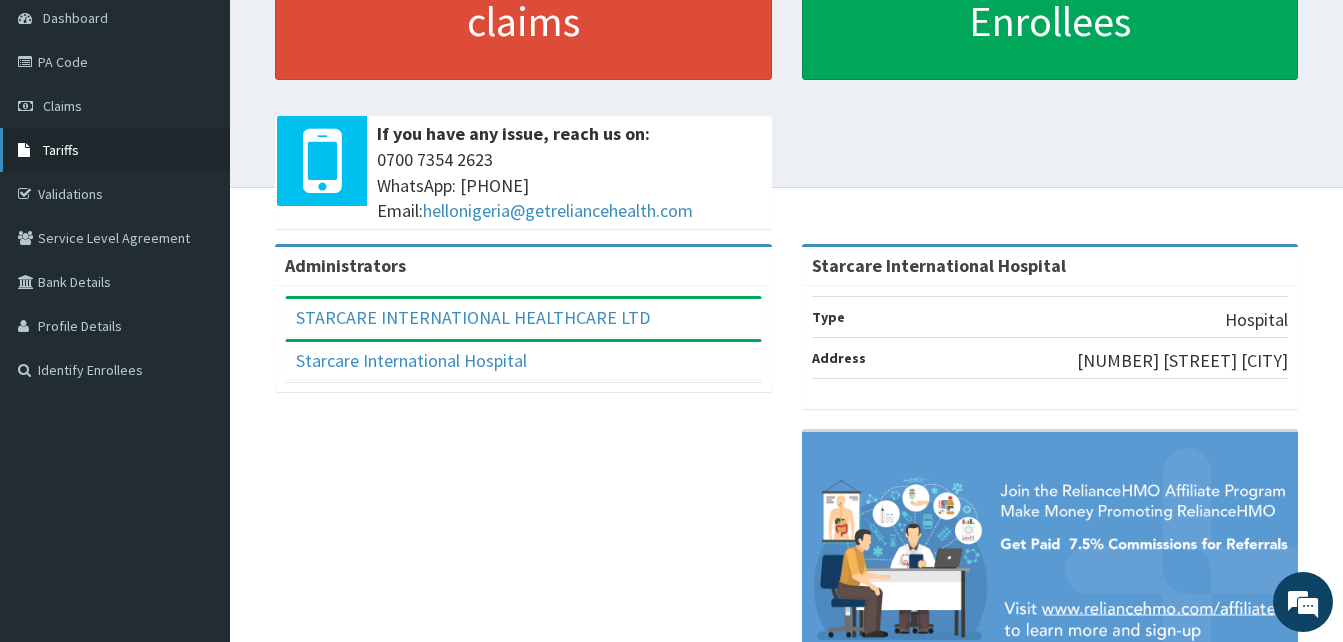 click on "Tariffs" at bounding box center (115, 150) 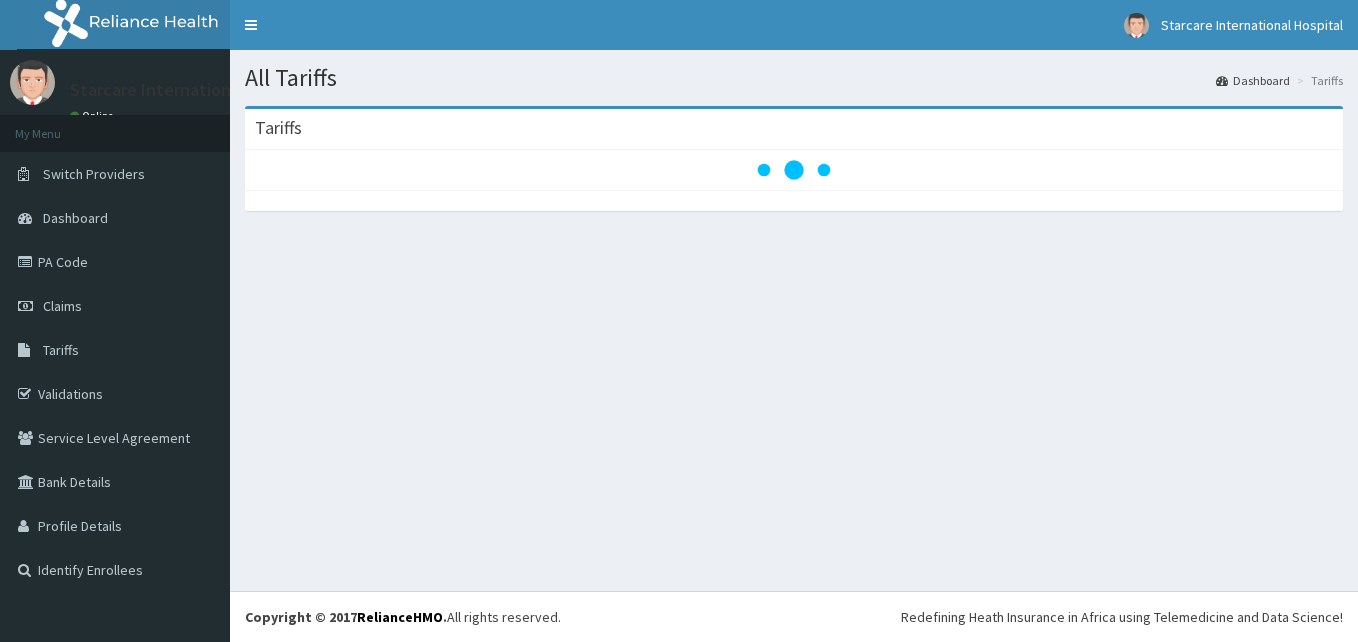 scroll, scrollTop: 0, scrollLeft: 0, axis: both 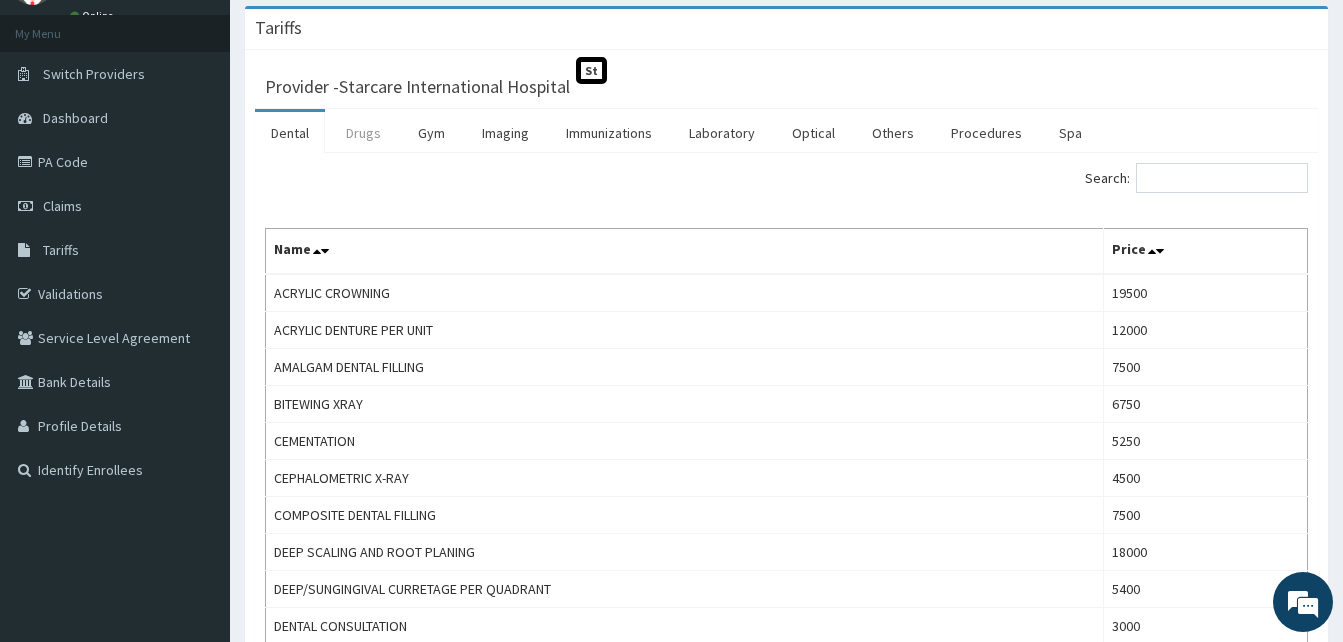 click on "Drugs" at bounding box center (363, 133) 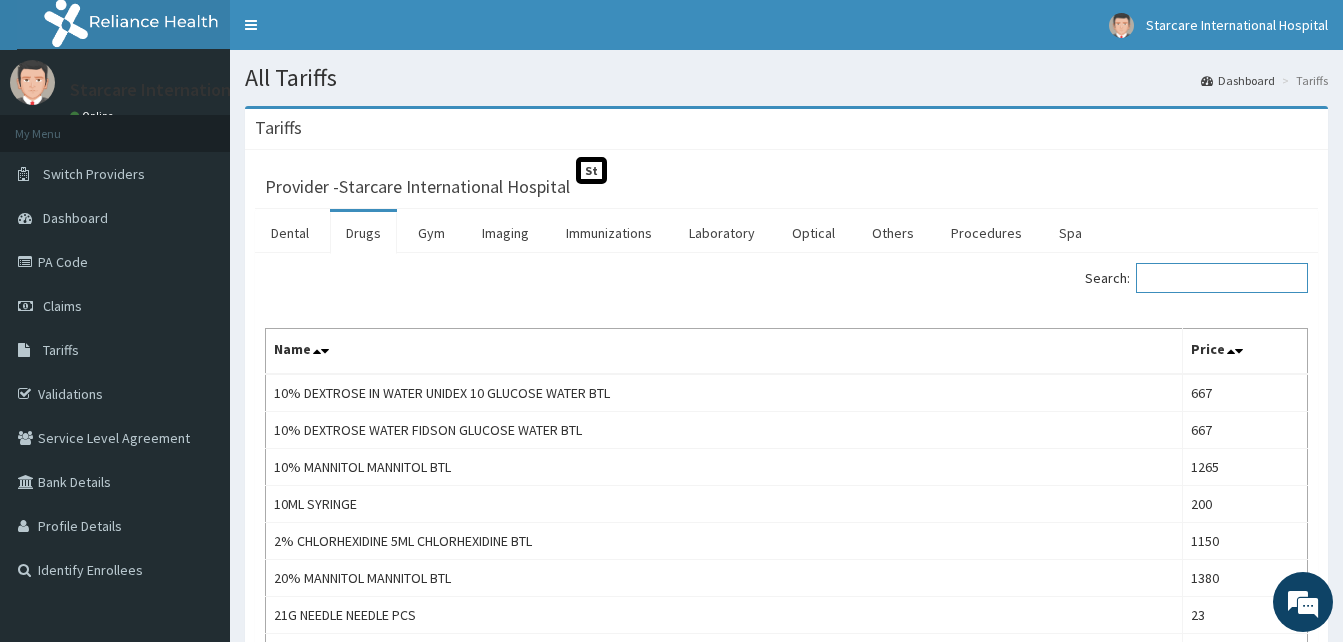 click on "Search:" at bounding box center (1222, 278) 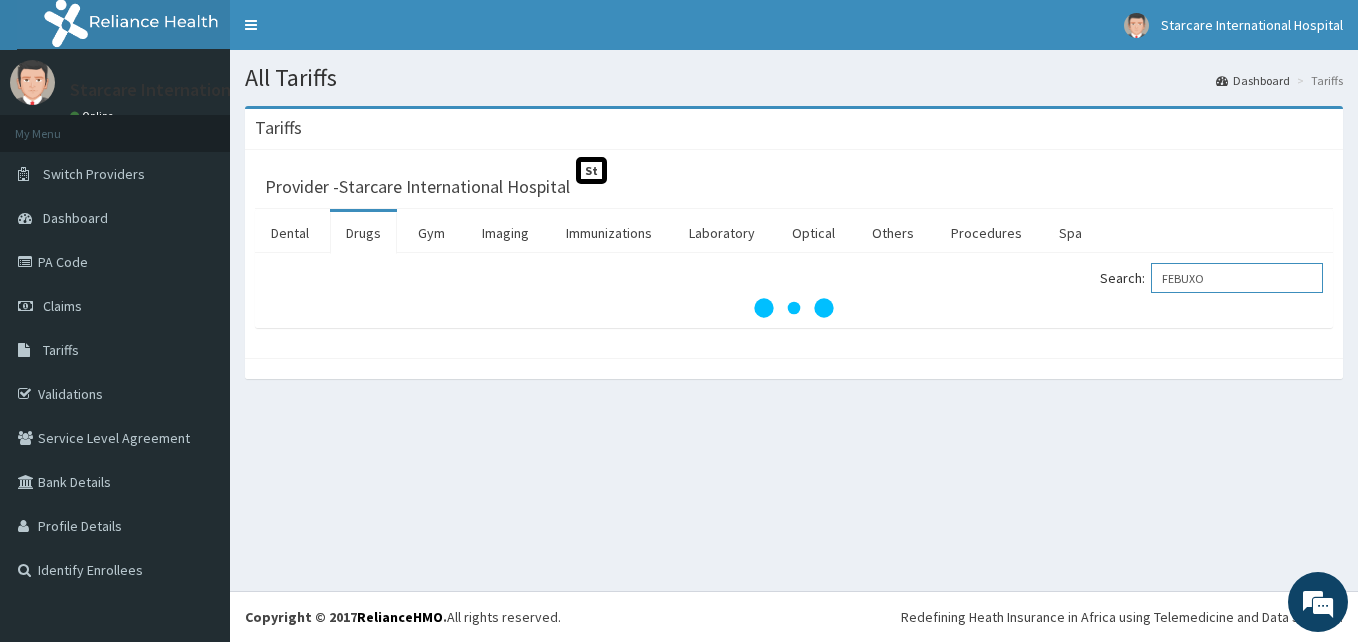 click on "FEBUXO" at bounding box center [1237, 278] 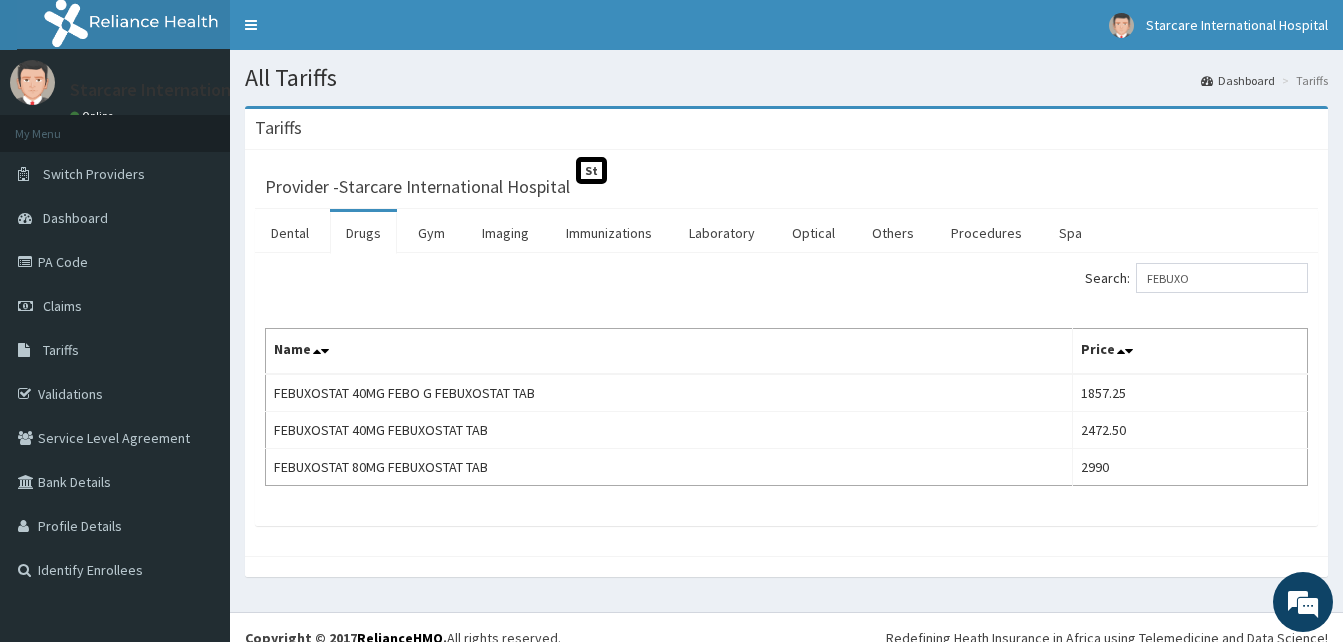 click on "Provider -  Starcare International Hospital   St Dental Drugs Gym Imaging Immunizations Laboratory Optical Others Procedures Spa Search: FEBUXO Name Price FEBUXOSTAT 40MG FEBO G FEBUXOSTAT TAB 1857.25 FEBUXOSTAT 40MG FEBUXOSTAT TAB 2472.50 FEBUXOSTAT 80MG FEBUXOSTAT TAB 2990" at bounding box center (786, 353) 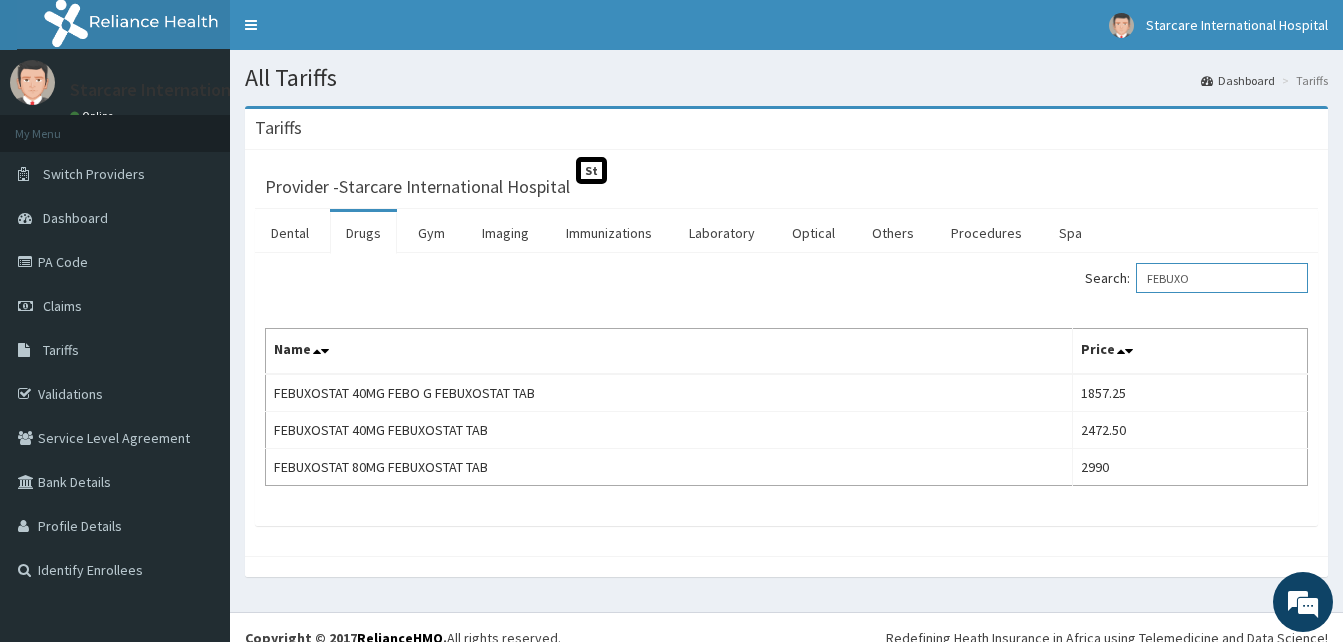 click on "FEBUXO" at bounding box center (1222, 278) 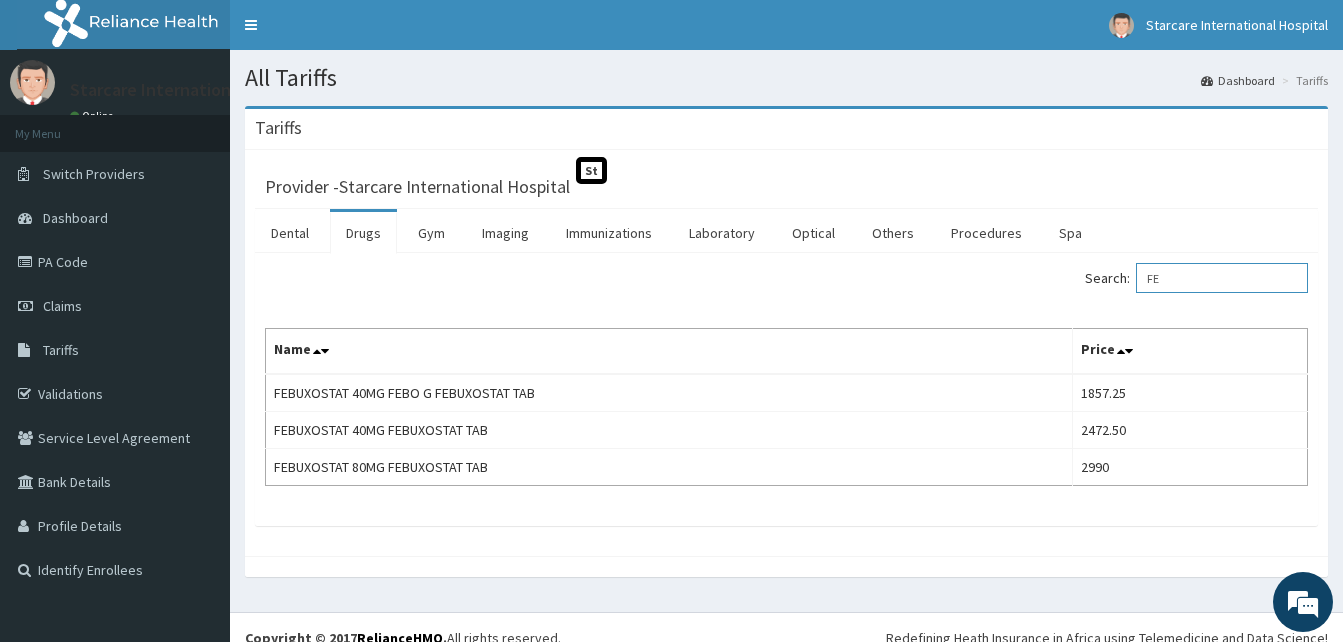 type on "F" 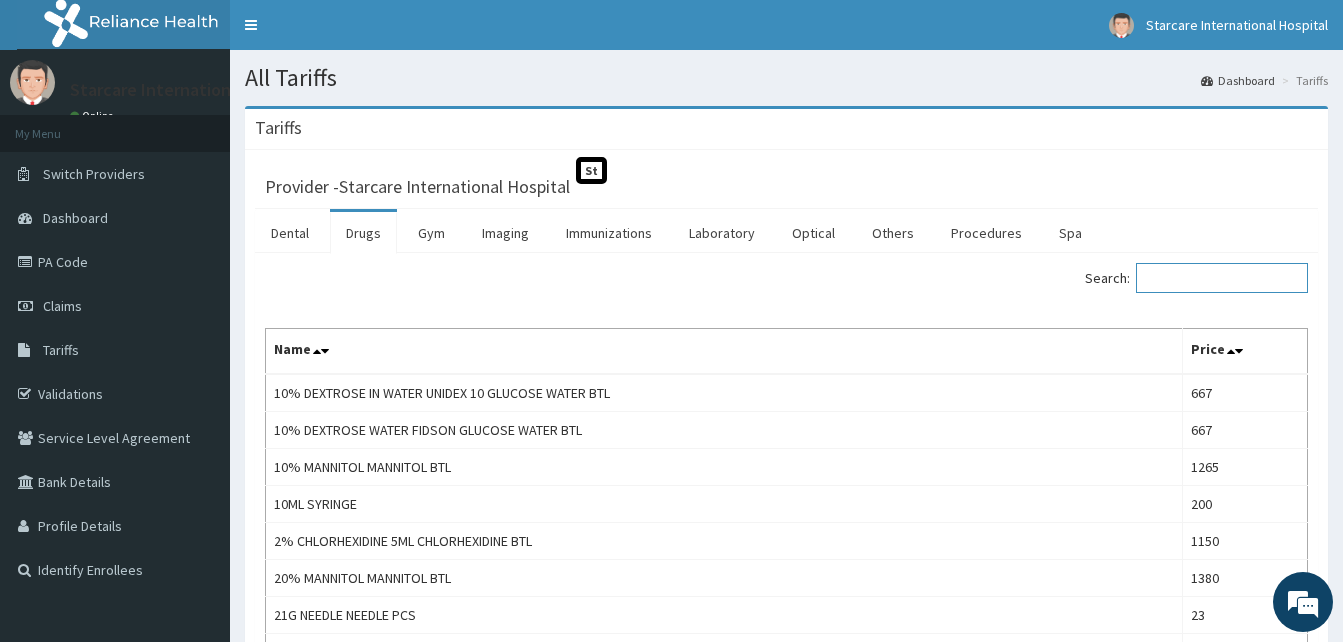 click on "Search:" at bounding box center [1222, 278] 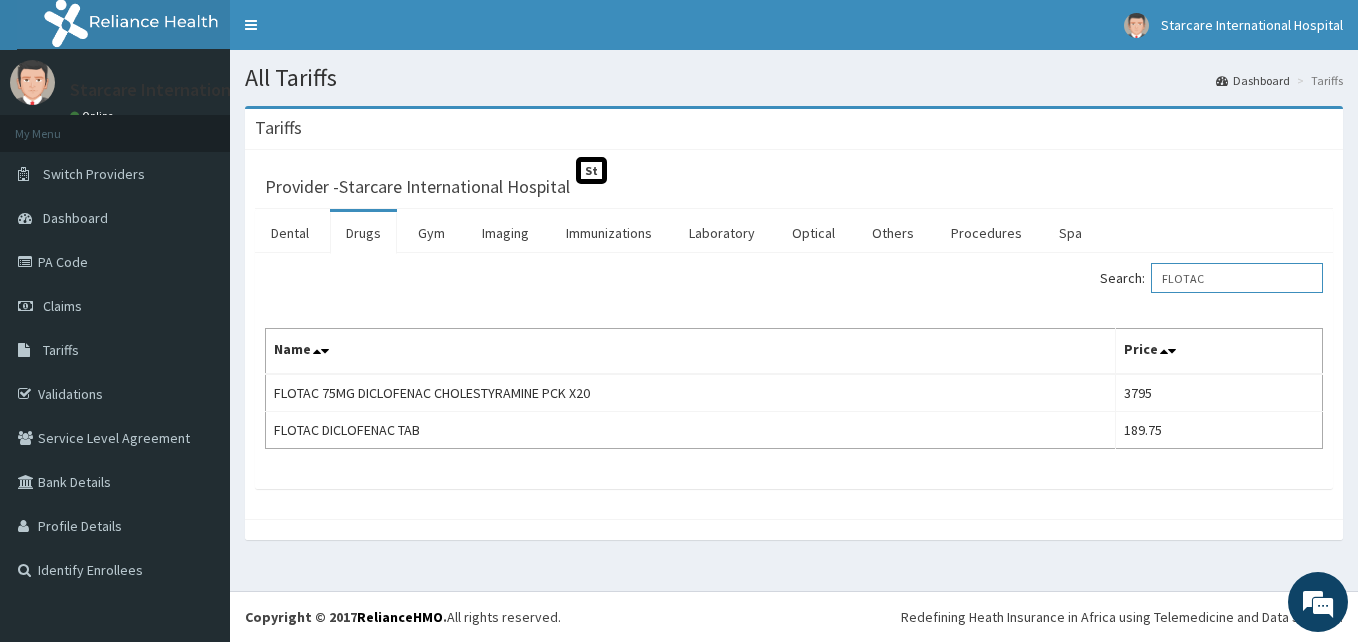 click on "FLOTAC" at bounding box center (1237, 278) 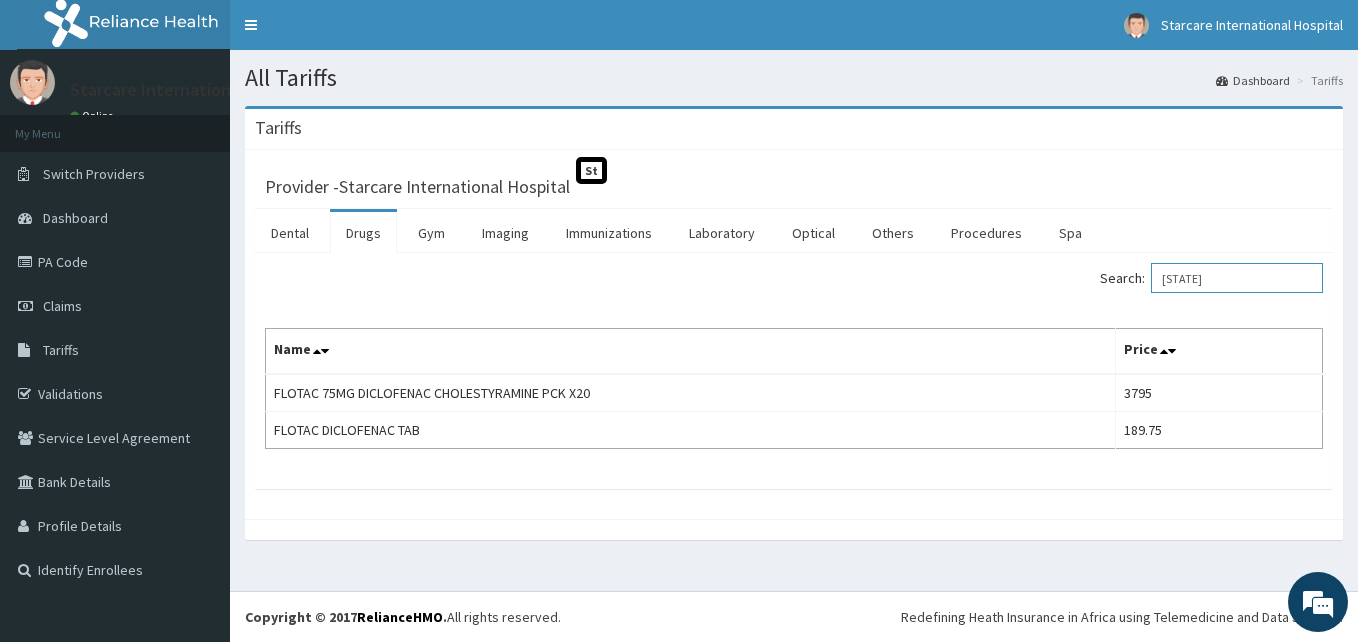 type on "F" 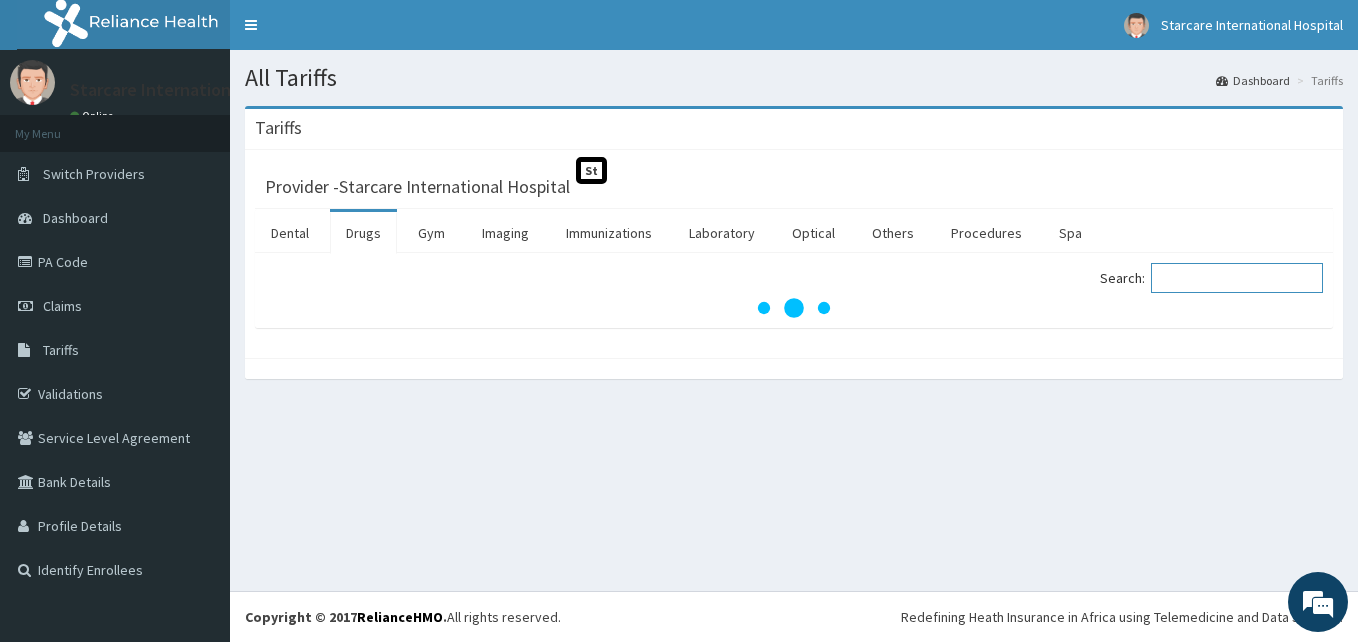 click on "Search:" at bounding box center (1237, 278) 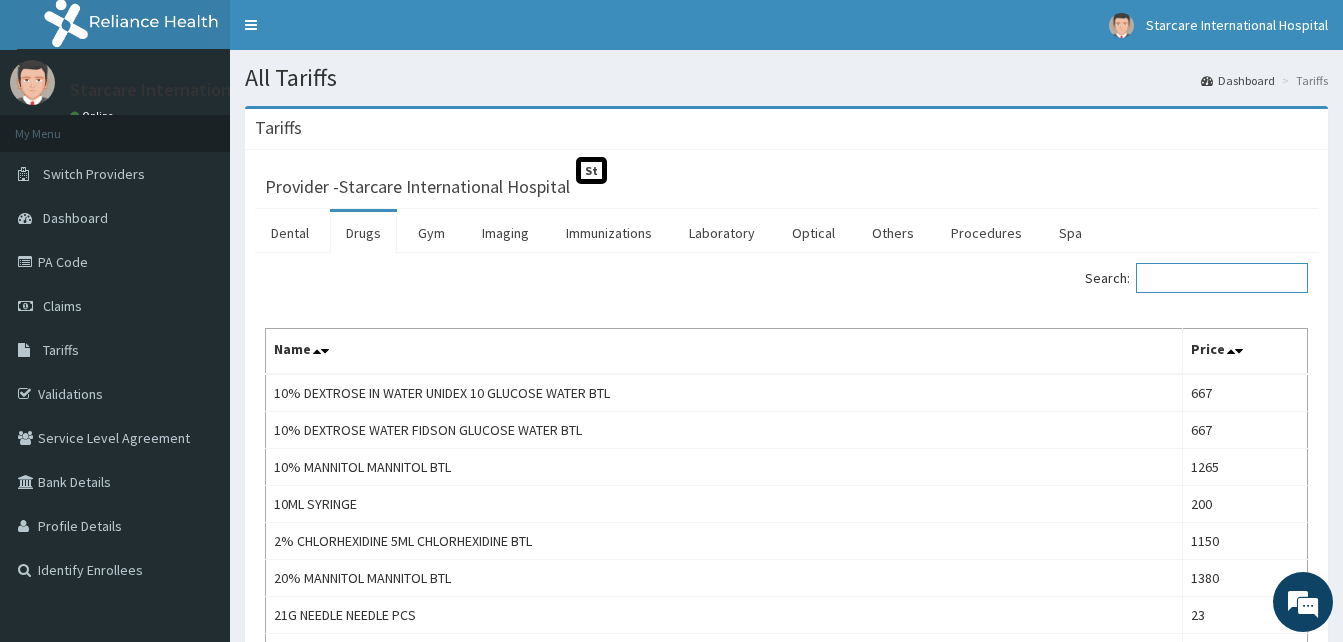 type 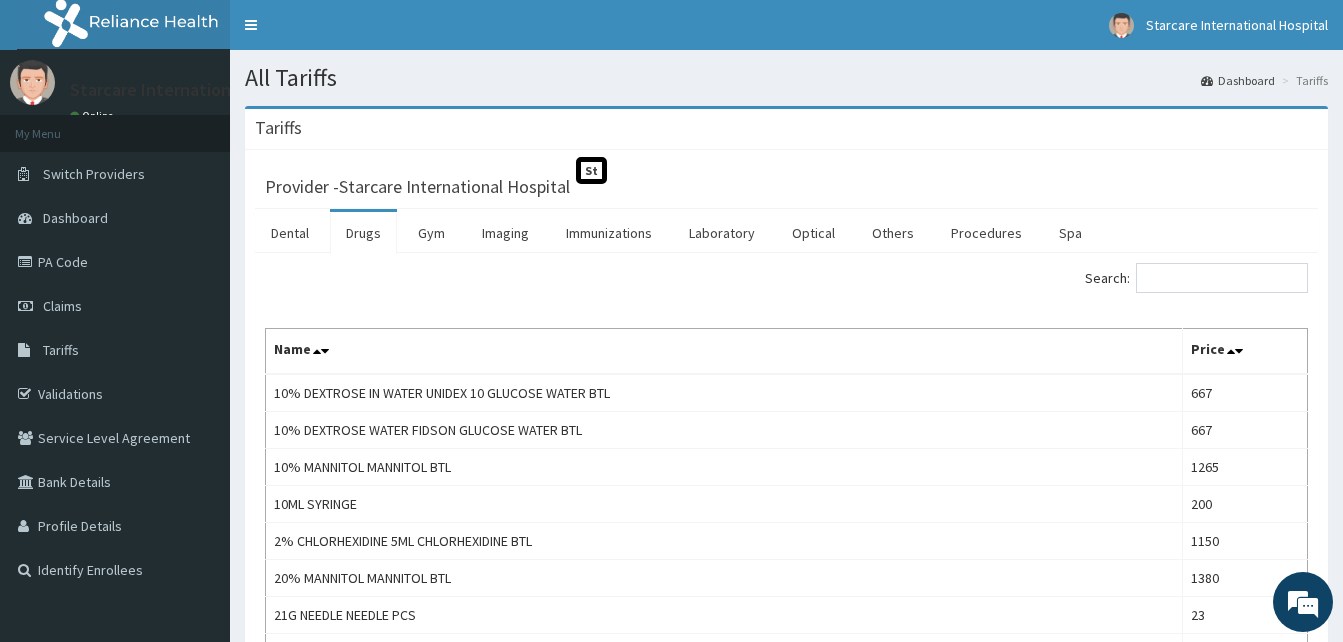 click on "Provider -  Starcare International Hospital   St" at bounding box center [786, 184] 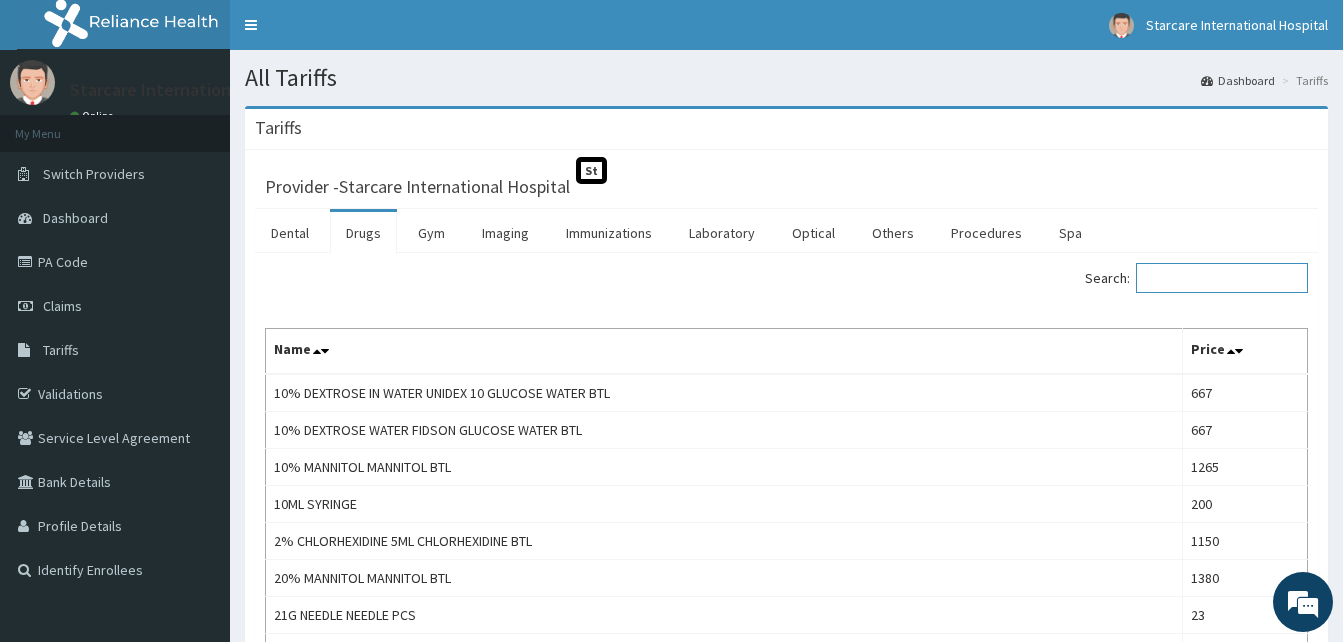 click on "Search:" at bounding box center (1222, 278) 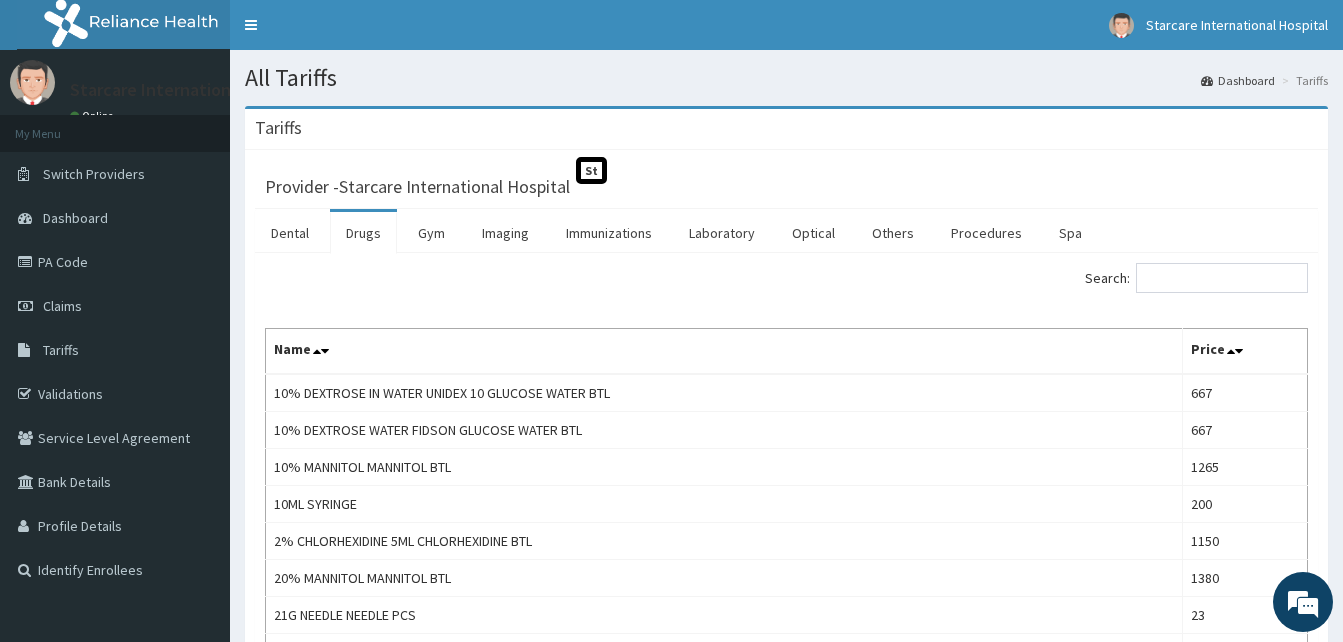 click on "Search:" at bounding box center [1055, 280] 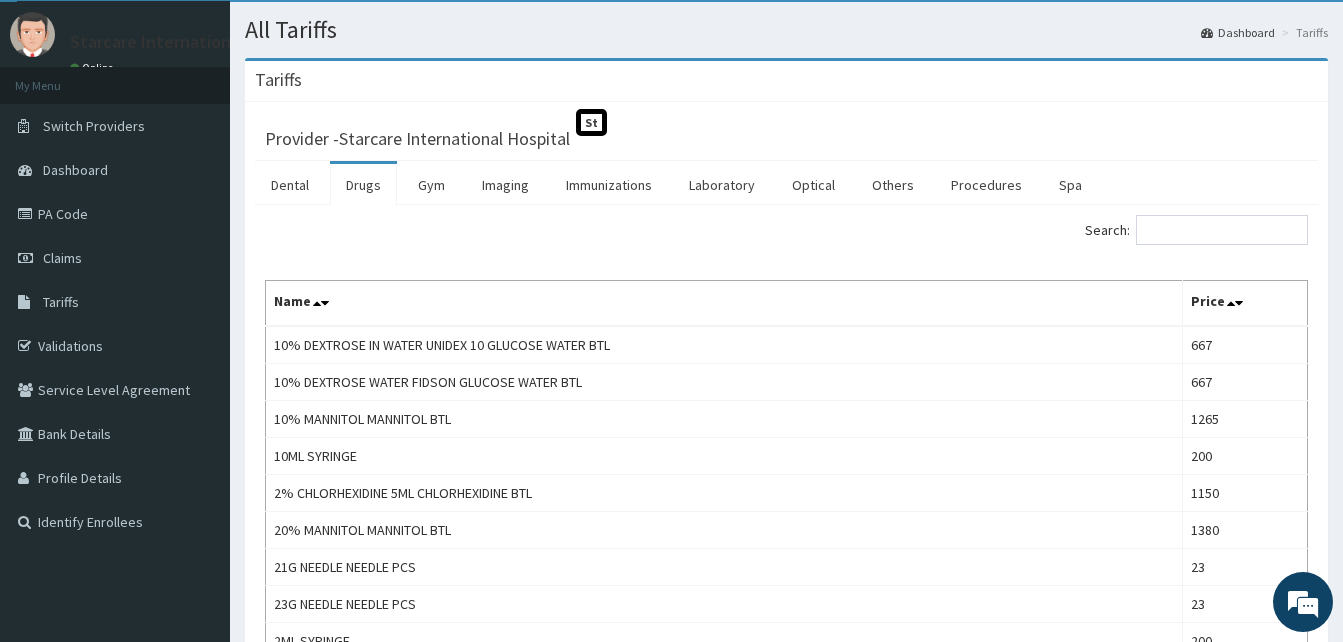 scroll, scrollTop: 0, scrollLeft: 0, axis: both 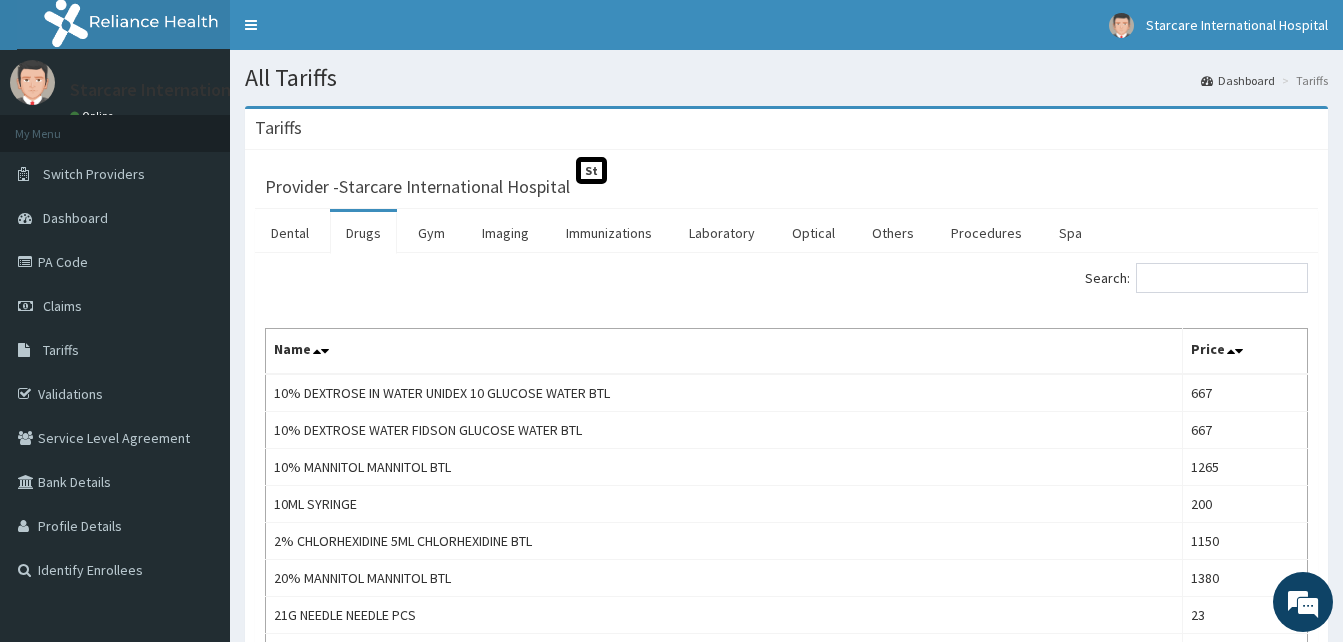 click on "Drugs" at bounding box center [363, 233] 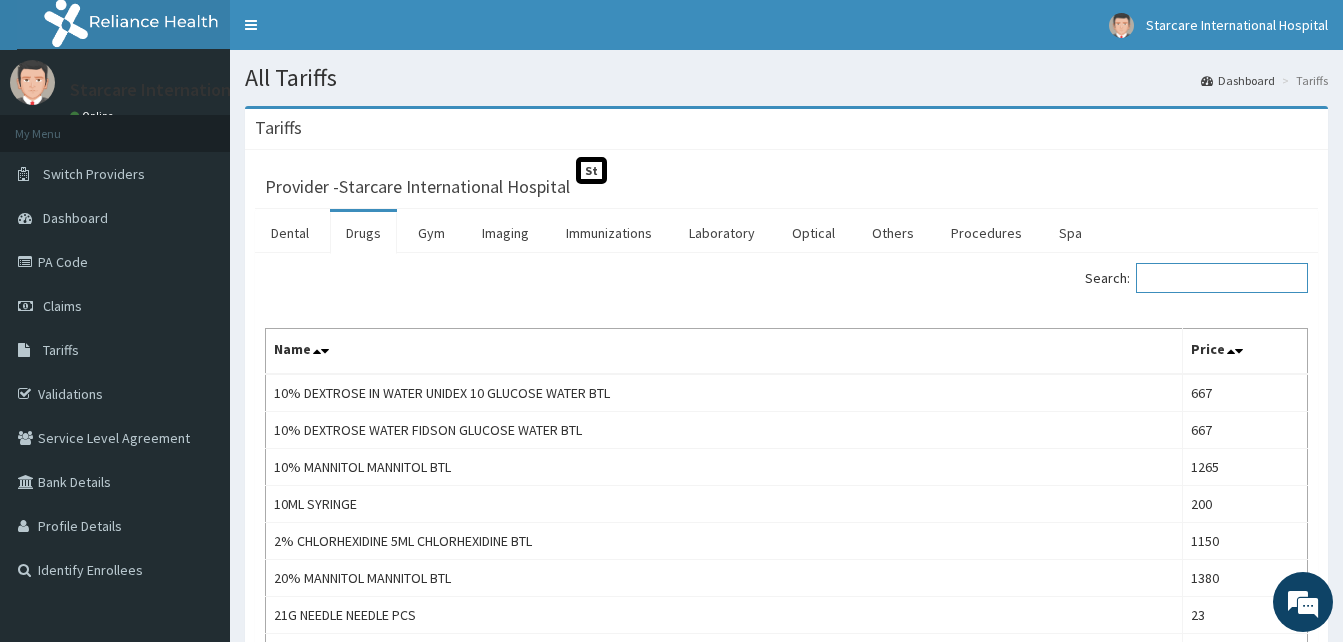 click on "Search:" at bounding box center [1222, 278] 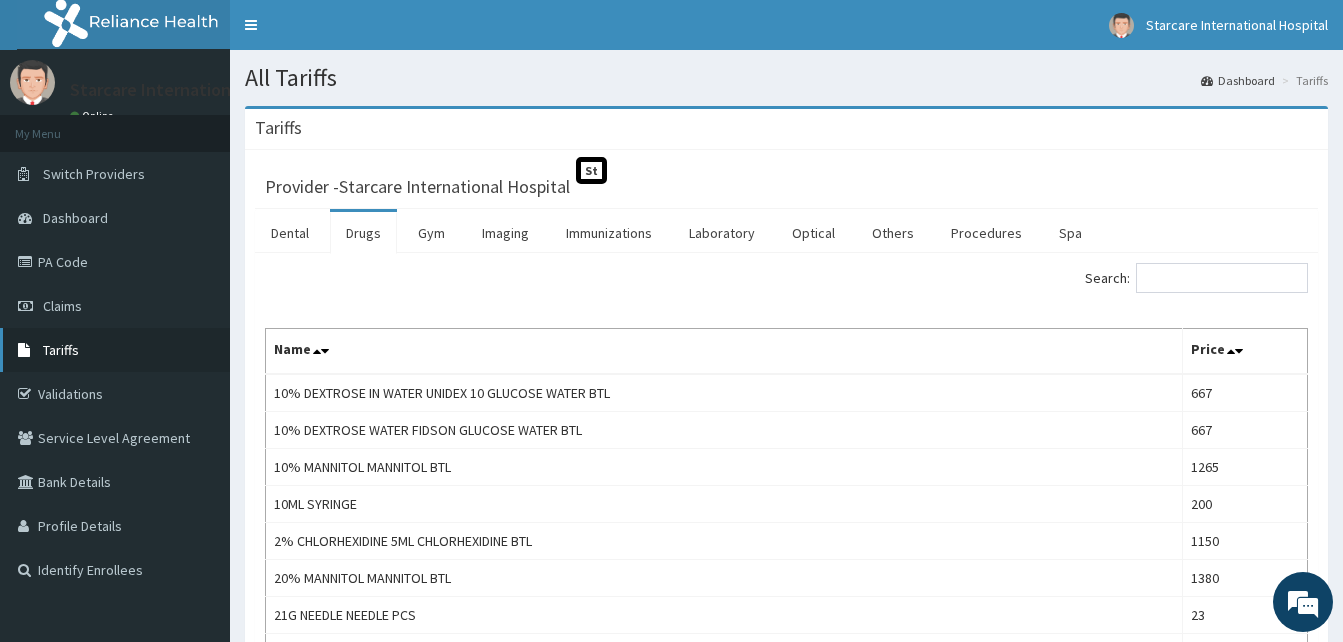 click on "Tariffs" at bounding box center (115, 350) 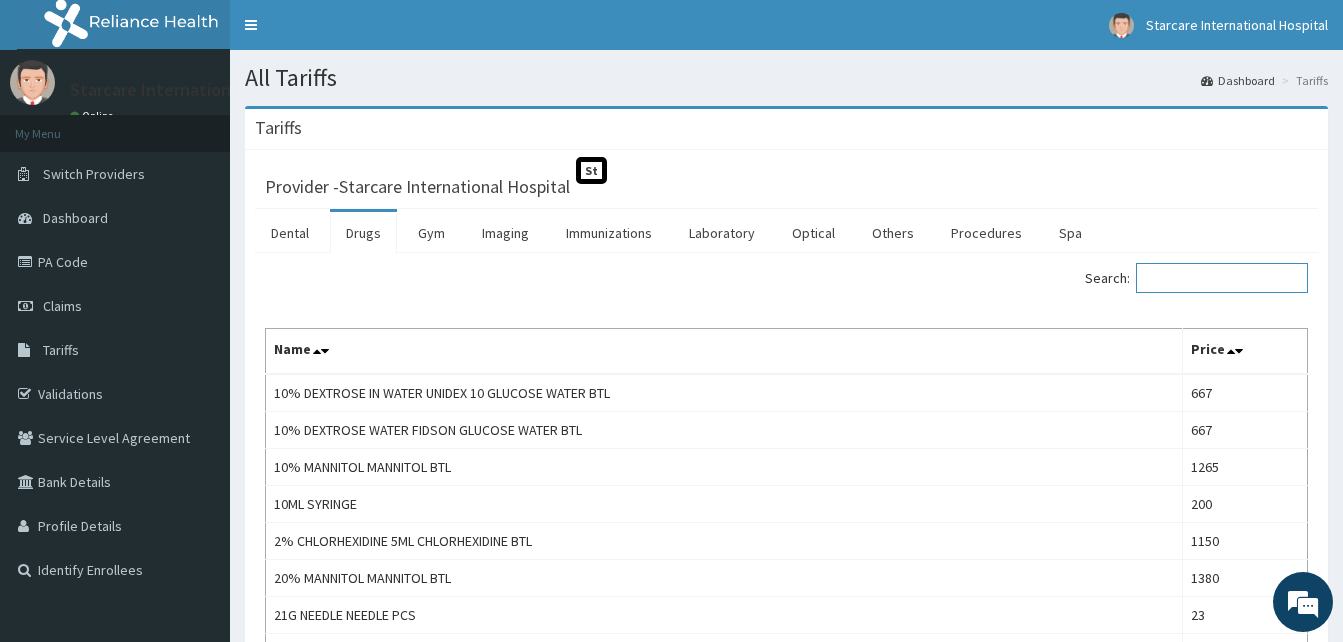 click on "Search:" at bounding box center [1222, 278] 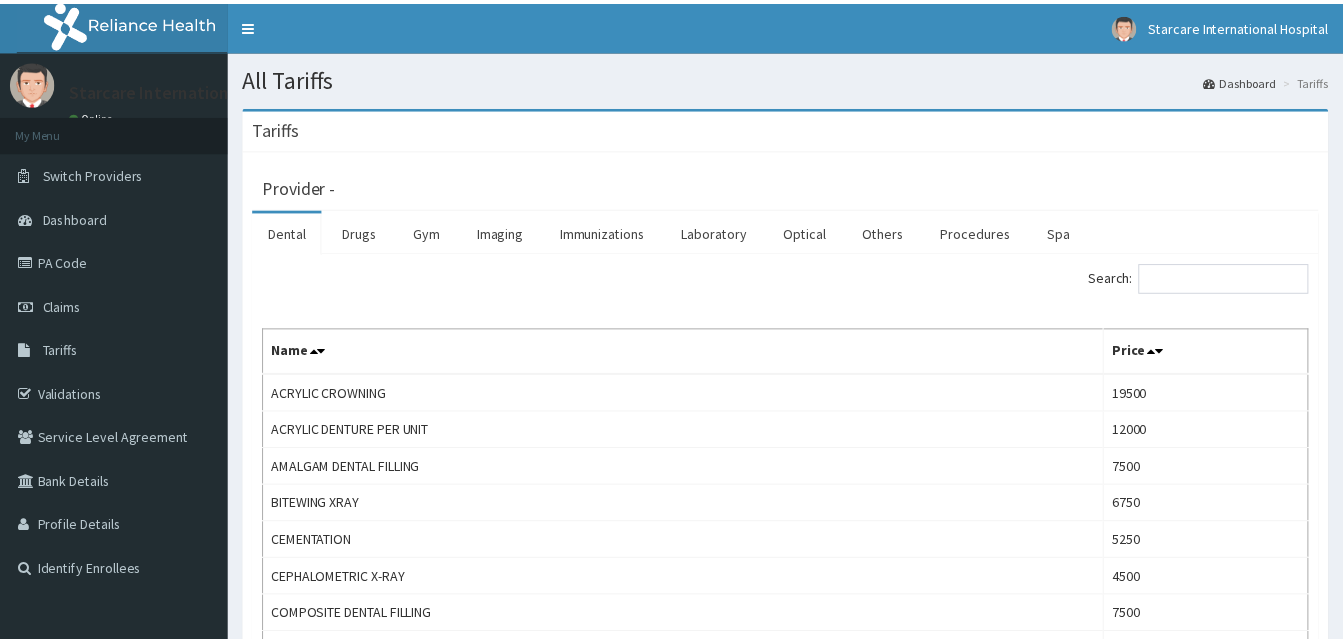 scroll, scrollTop: 0, scrollLeft: 0, axis: both 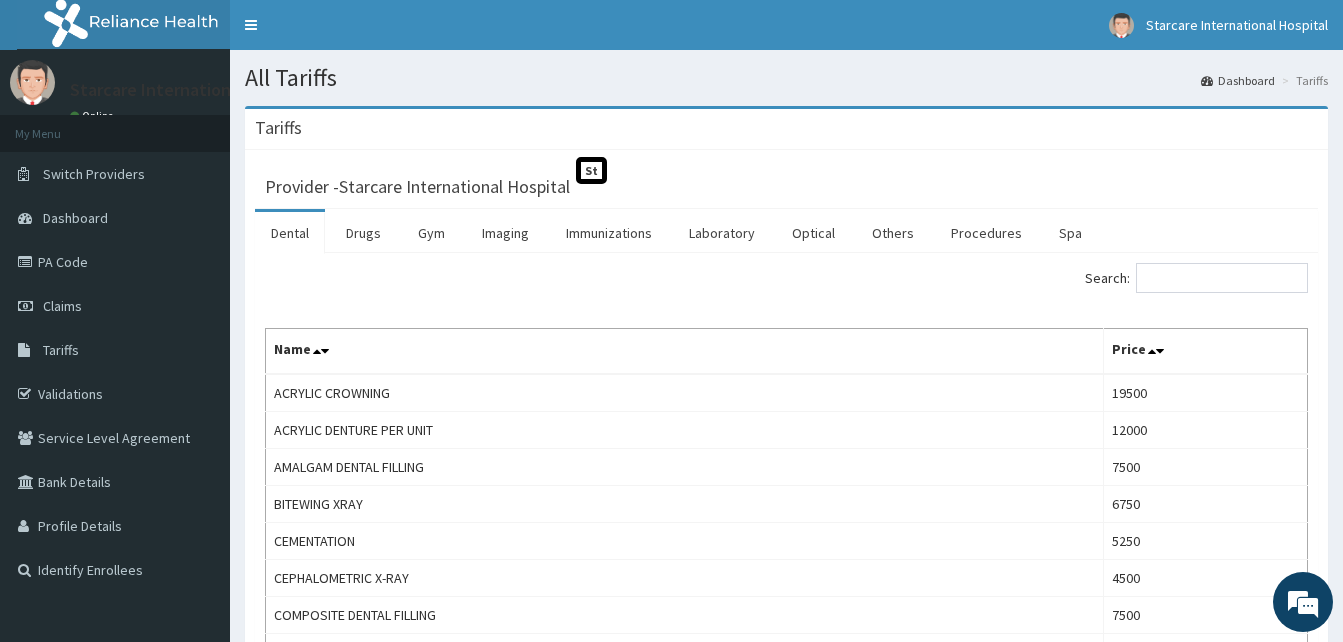 drag, startPoint x: 355, startPoint y: 221, endPoint x: 357, endPoint y: 211, distance: 10.198039 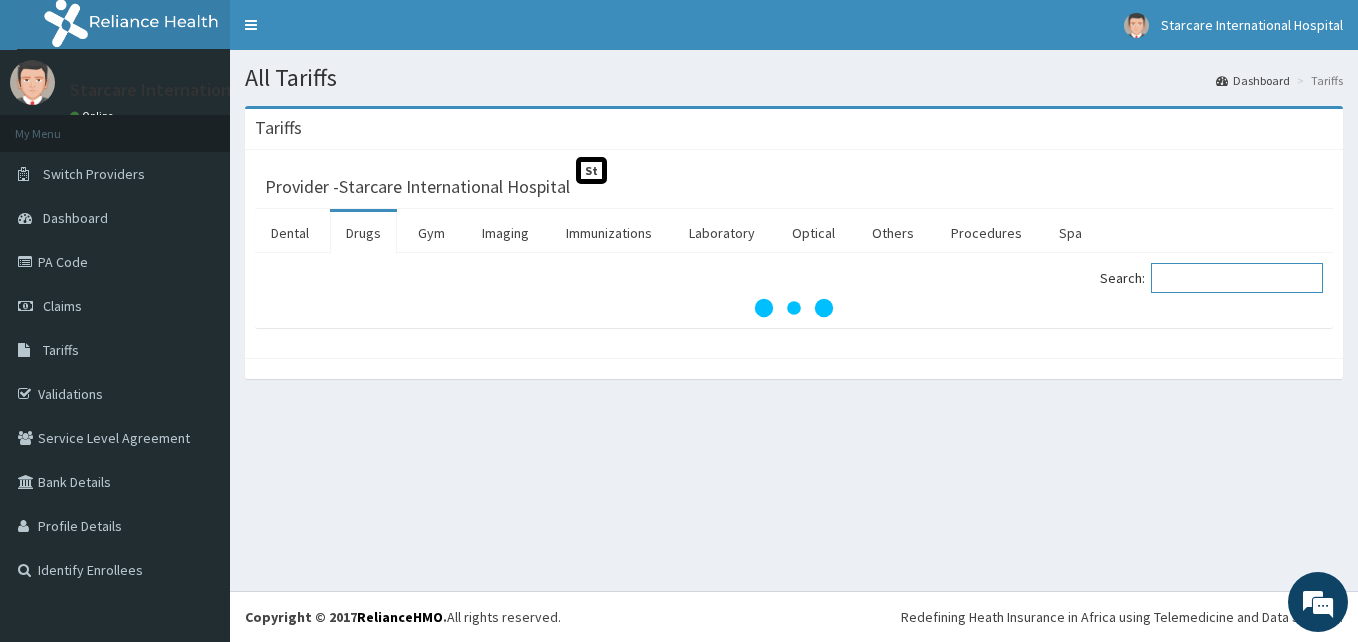 click on "Search:" at bounding box center (1237, 278) 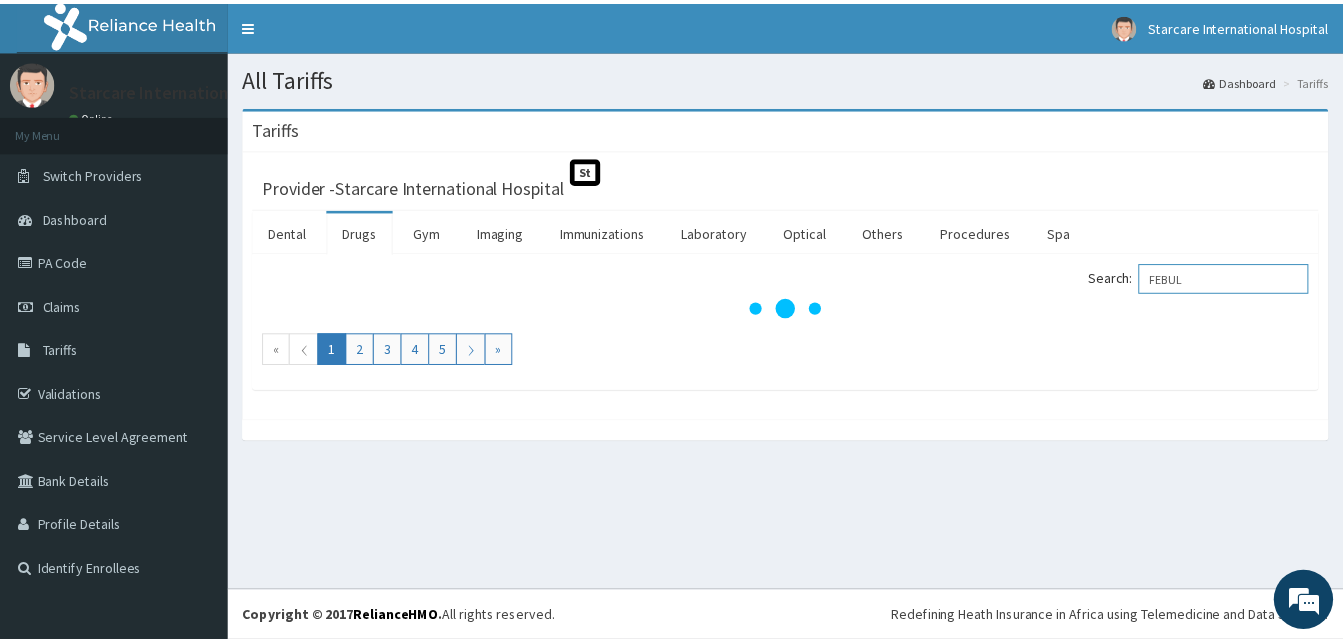 scroll, scrollTop: 0, scrollLeft: 0, axis: both 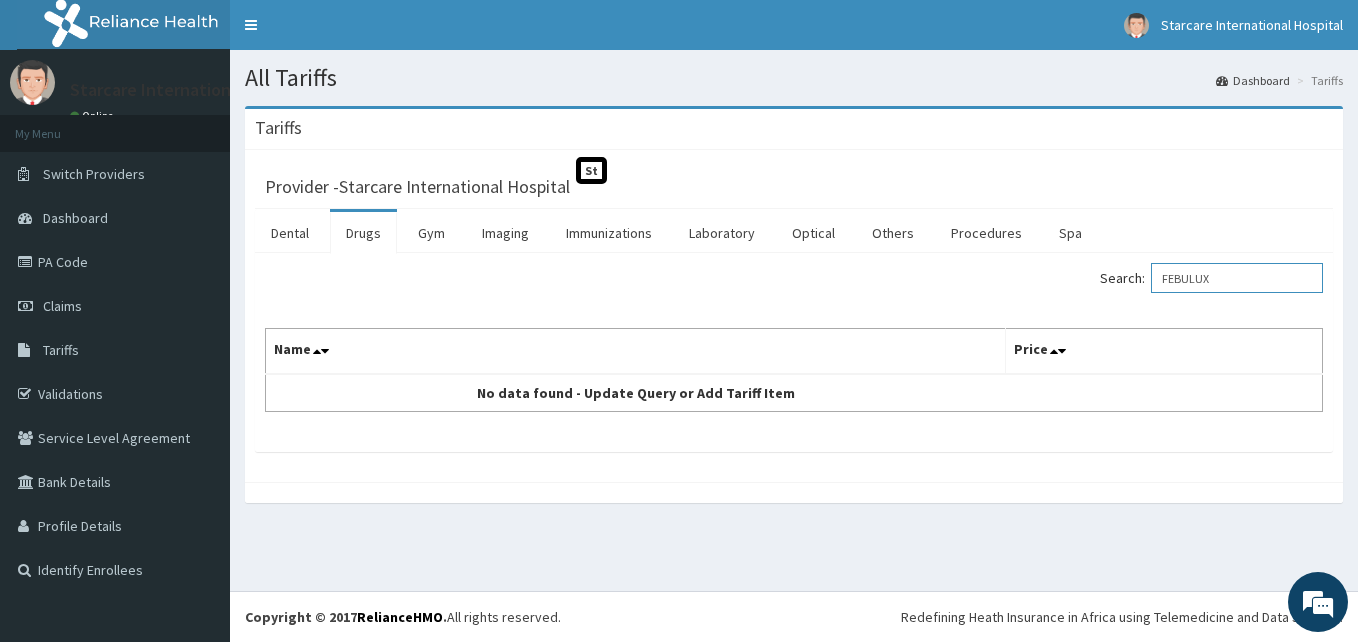 click on "FEBULUX" at bounding box center [1237, 278] 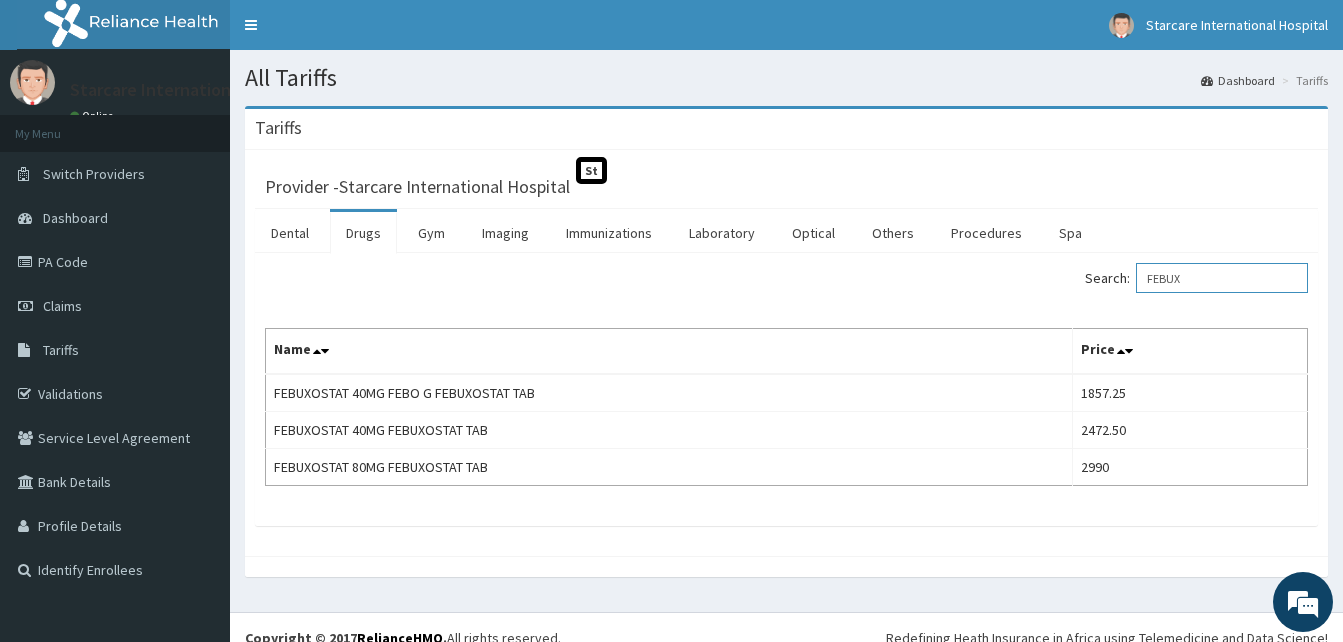 drag, startPoint x: 1247, startPoint y: 272, endPoint x: 1235, endPoint y: 285, distance: 17.691807 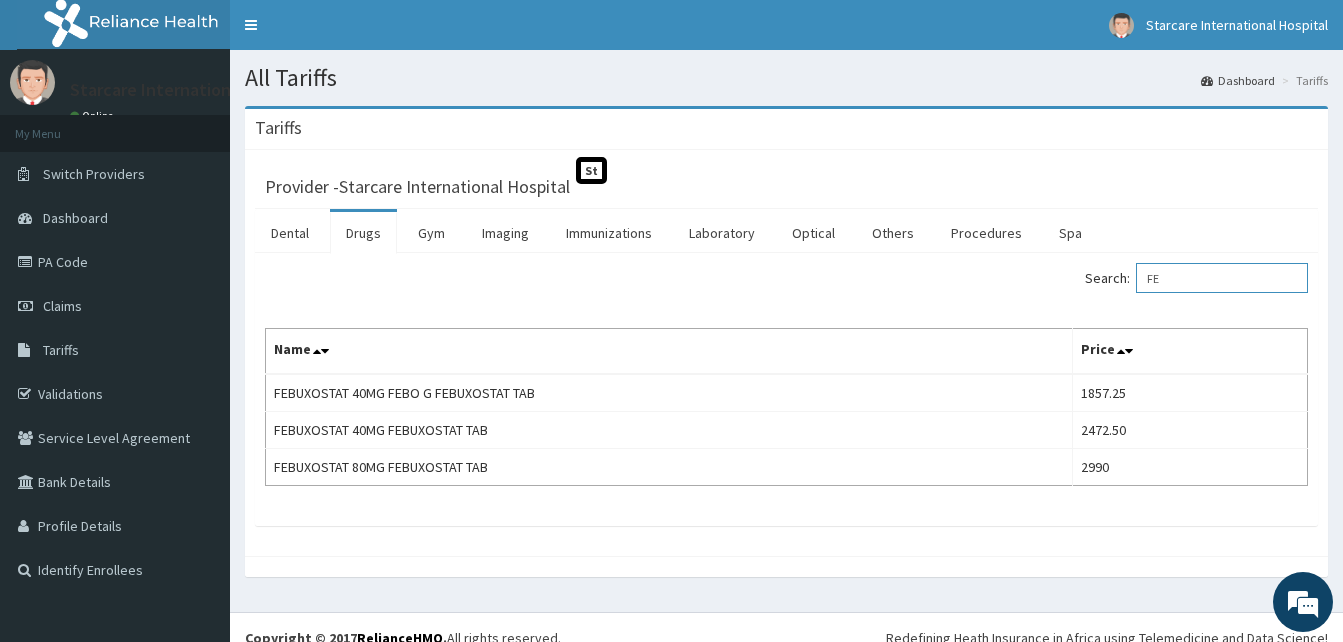 type on "F" 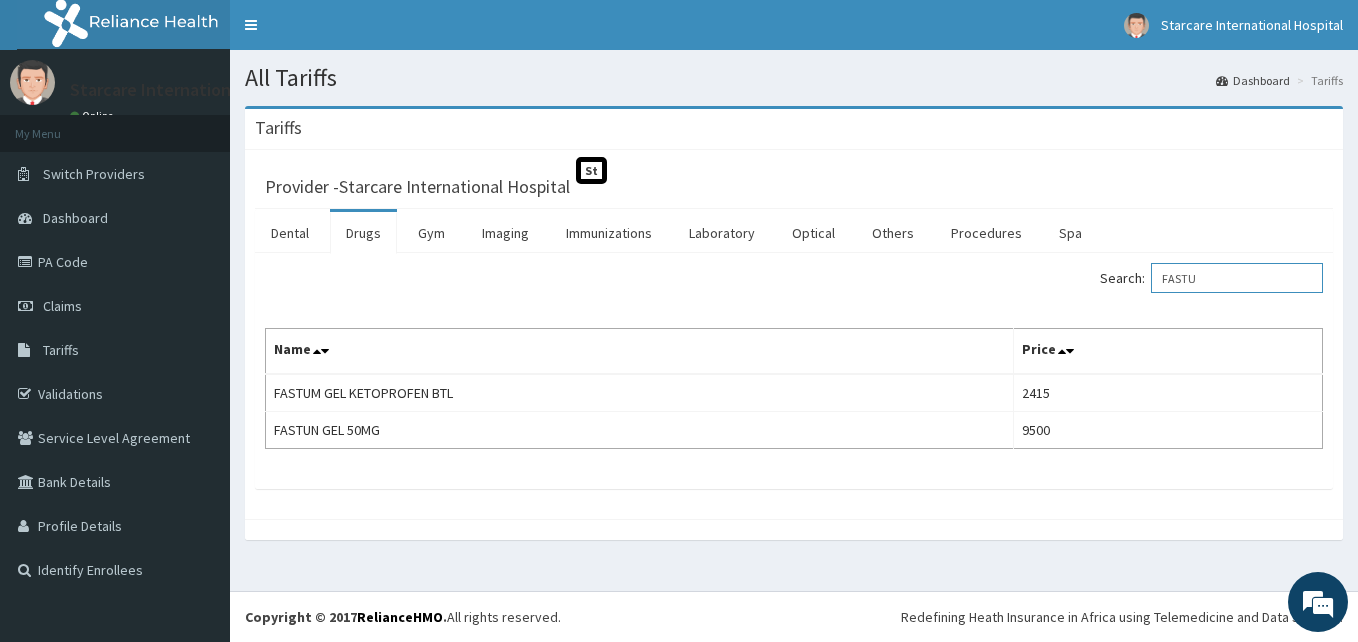 click on "FASTU" at bounding box center [1237, 278] 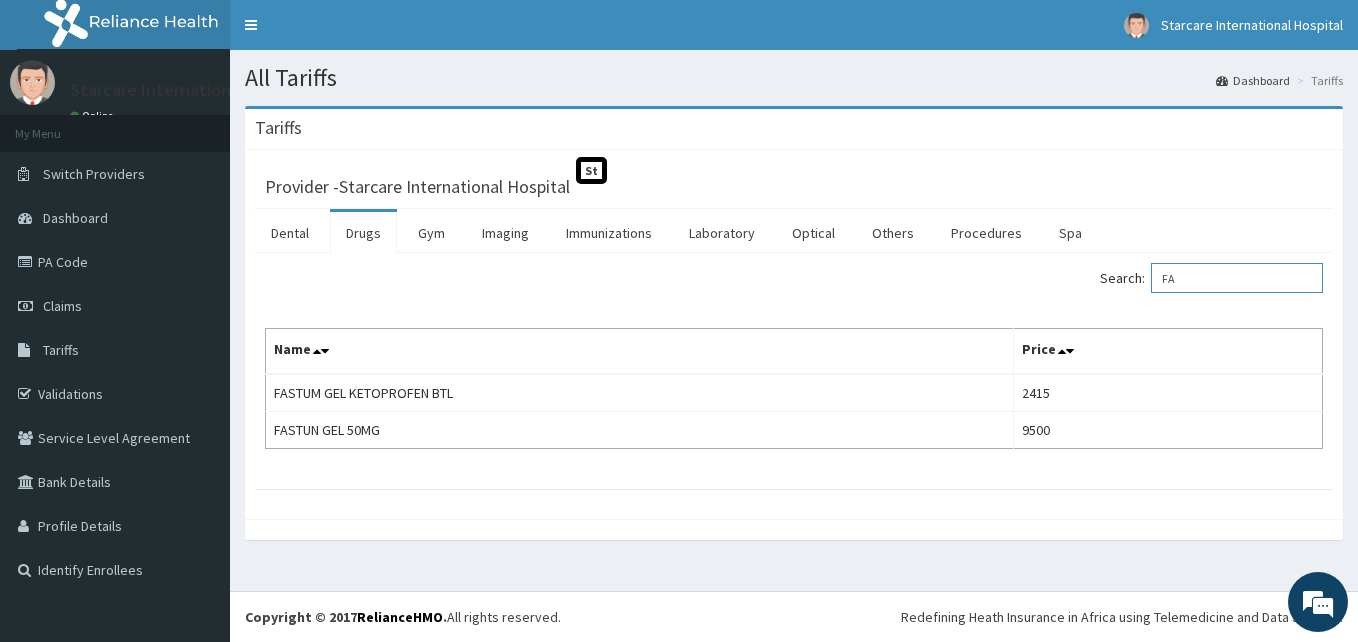 type on "F" 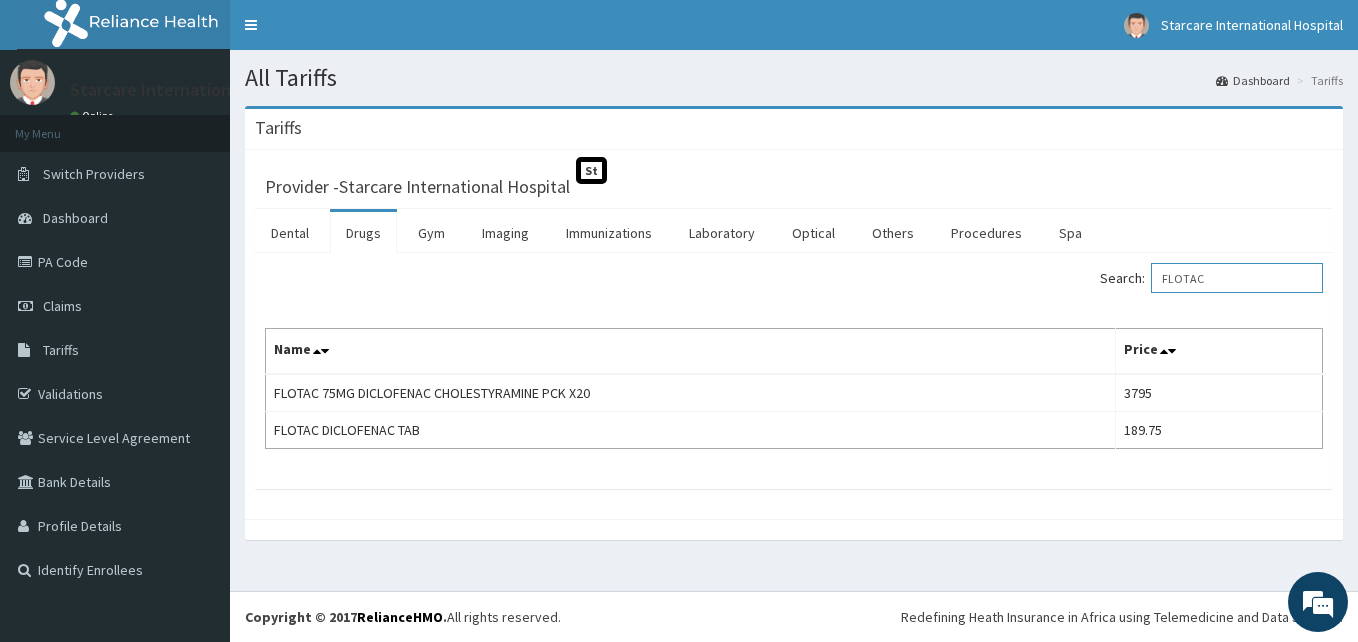 click on "FLOTAC" at bounding box center (1237, 278) 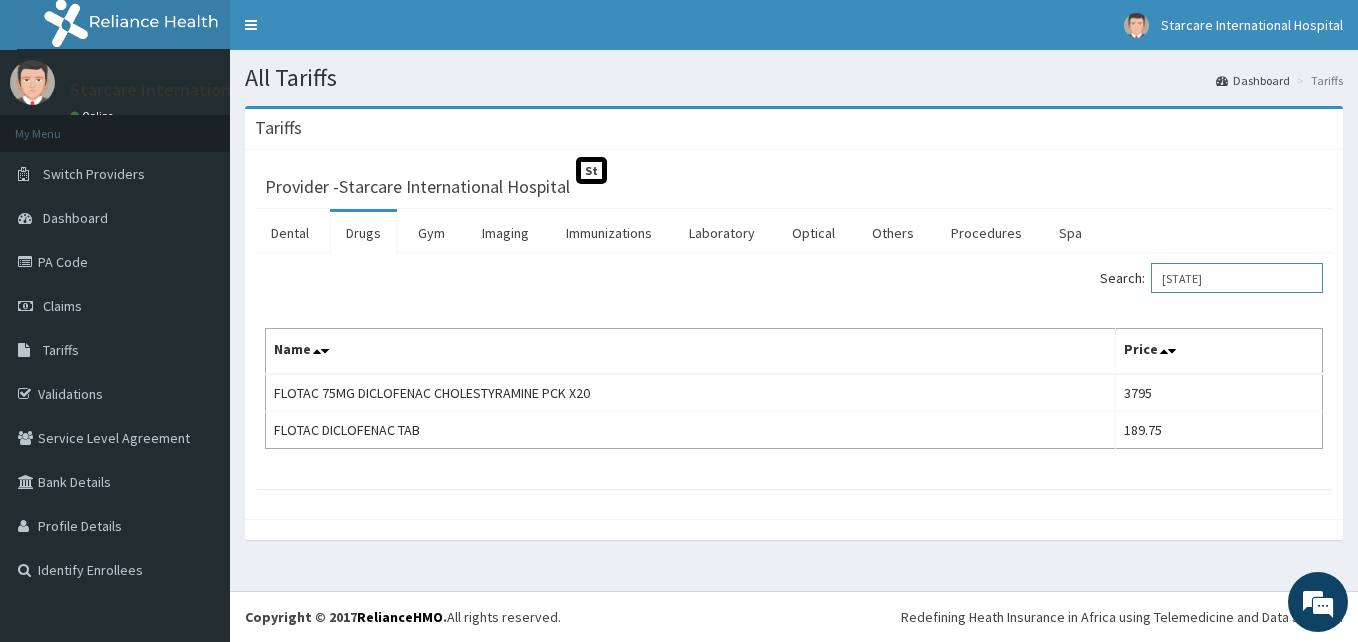 type on "F" 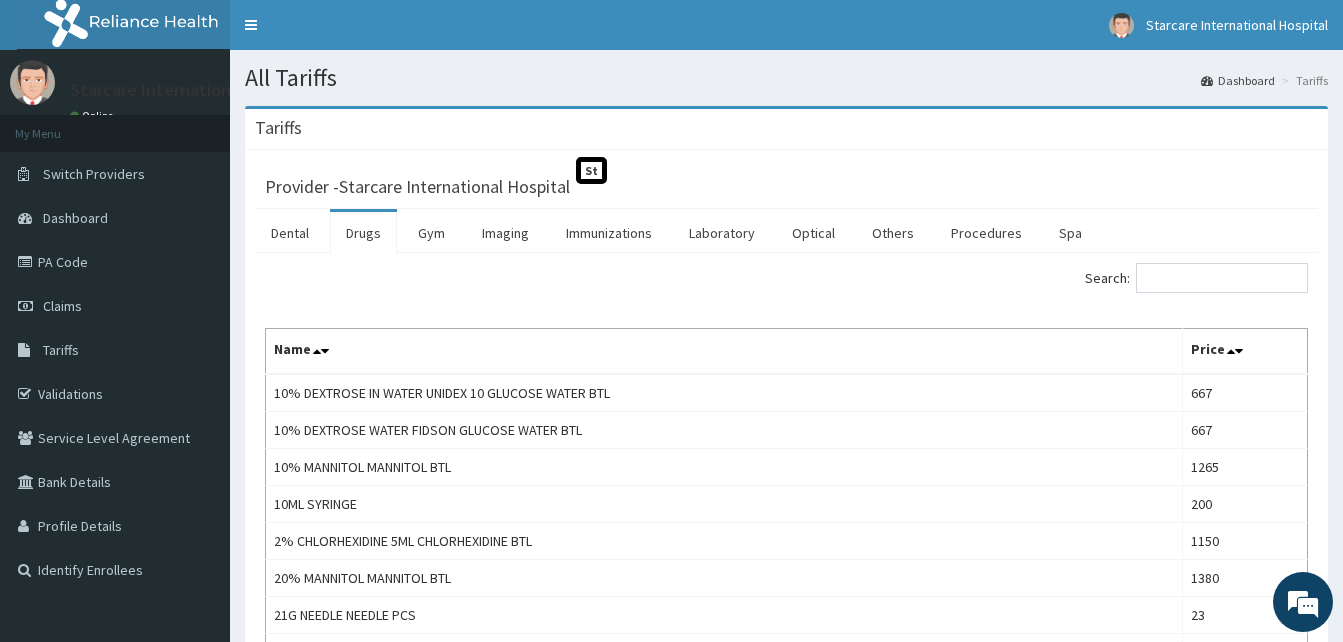 click on "Search: Name Price 10% DEXTROSE IN WATER UNIDEX 10 GLUCOSE WATER BTL 667 10% DEXTROSE WATER FIDSON GLUCOSE WATER BTL 667 10% MANNITOL MANNITOL BTL 1265 10ML SYRINGE 200 2% CHLORHEXIDINE 5ML CHLORHEXIDINE BTL 1150 20% MANNITOL MANNITOL BTL 1380 21G NEEDLE NEEDLE PCS 23 23G NEEDLE NEEDLE PCS 23 2ML SYRINGE 200 43% DEXTROSE SALINE FIDSON GLUCOSE SODIUM CHLORINE WATER BTL 1000 43% DEXTROSE SALINE UNIDEXAL 18 GLUCOSE SODIUM CHLORINE WATER BTL 1000 5% DEXTROSE SALINE FIDSON GLUCOSE SODIUM CHLORINE WATER BTL 1000 5% DEXTROSE SALINE UNIDEXAL 9 GLUCOSE SODIUM CHLORINE WATER BTL 1000 5% DEXTROSE WATER FIDSON GLUCOSE WATER BTL 667 5% DEXTROSE WATER UNIDEX 5 GLUCOSE WATER BTL 667 50% GLUCOSE UNIDEX 50 GLUCOSE WATER BTL 632.50 5ML SYRINGE 200 A DAY KIT FLUCONAZOLE AZITHROMYCIN SECNIDAZOLE PCK 2300 ABF 3 CREAM CLOTRIMAZOLE GENTAMICIN BECLOMETHASONE BTL 391 ABIDEC ADVANCED RETINOL ERGOCALCIFEROL THIAMINE RIBOFLAVIN ASCORBIC ACID BTL 5980 ABIDEC DROPS 04/08/08/8MG RETINOL ERGOCALCIFEROL THIAMINE RIBOFLAVIN ASCORBIC ACID BTL" at bounding box center (786, 1275) 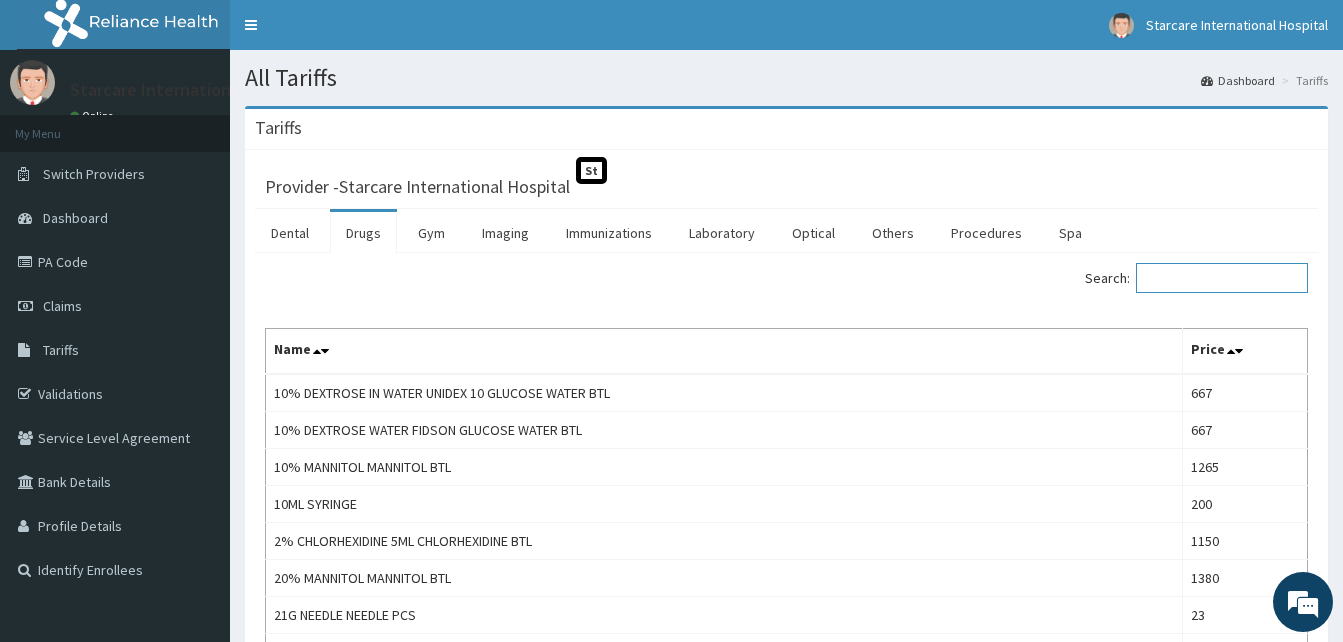 click on "Search:" at bounding box center [1222, 278] 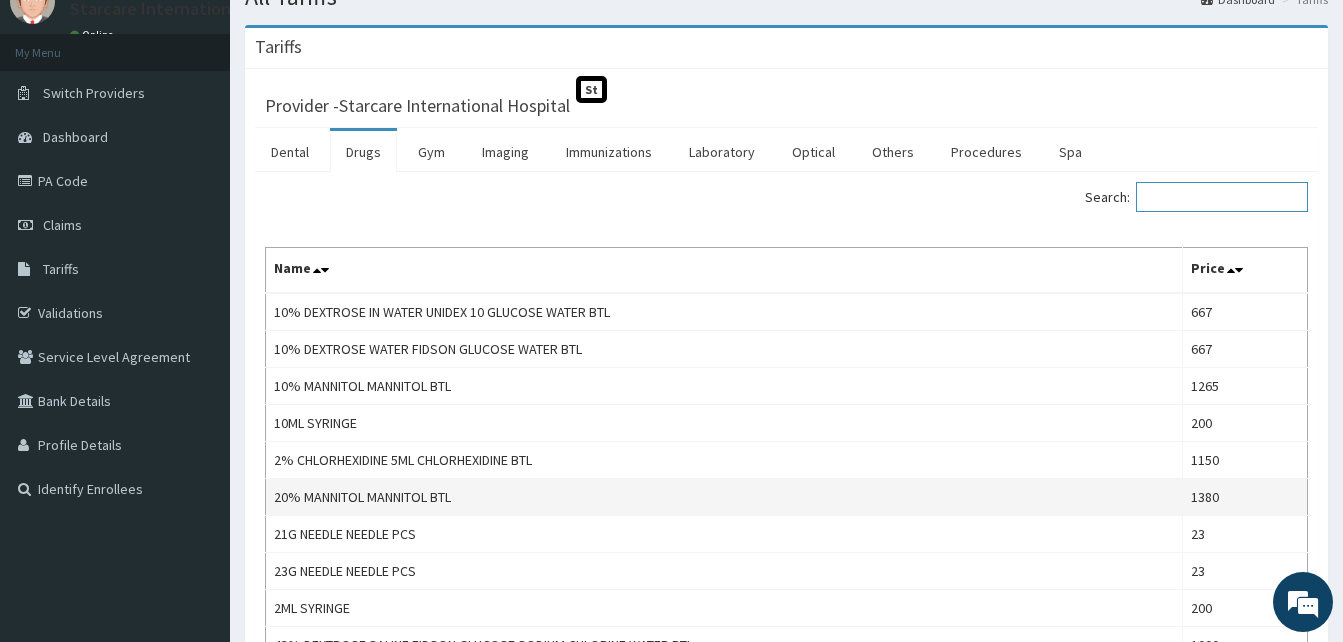 scroll, scrollTop: 200, scrollLeft: 0, axis: vertical 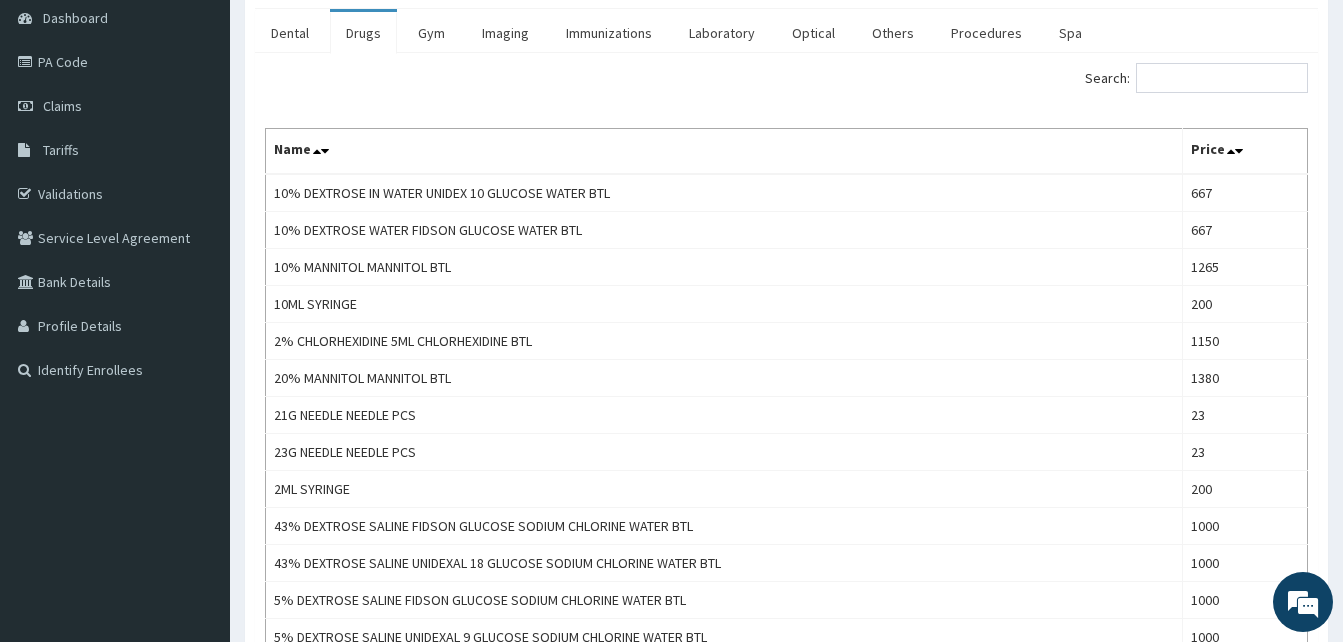 click on "Search:" at bounding box center [1055, 80] 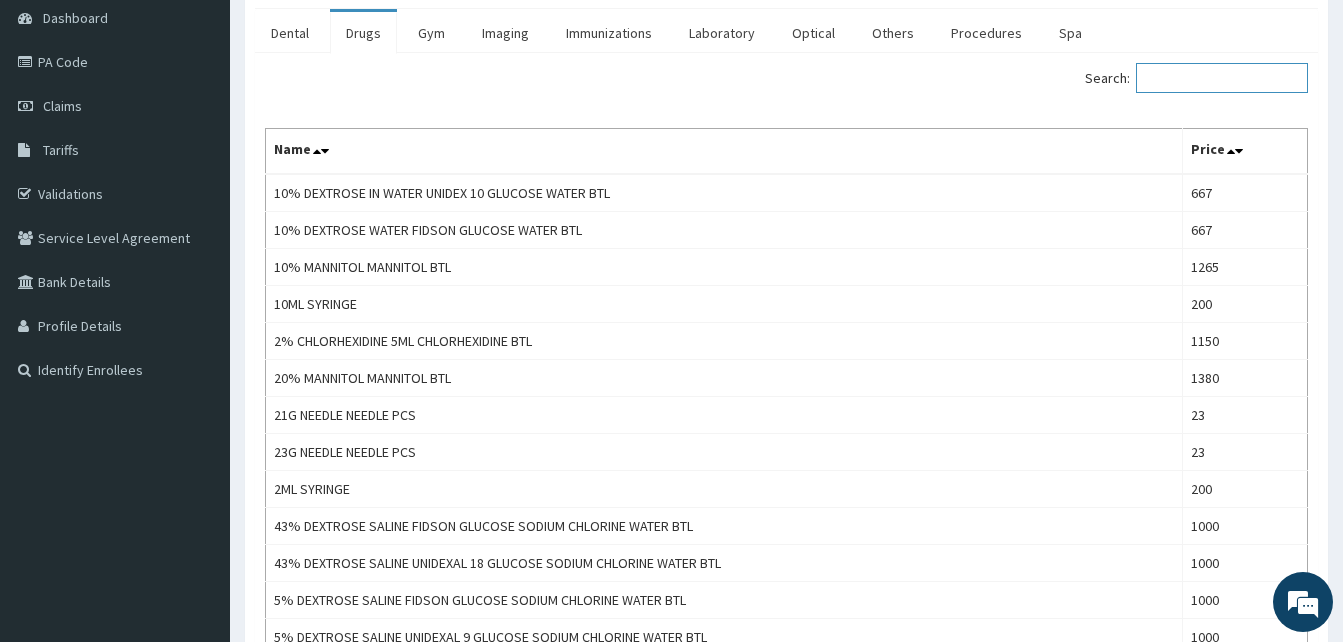 click on "Search:" at bounding box center [1222, 78] 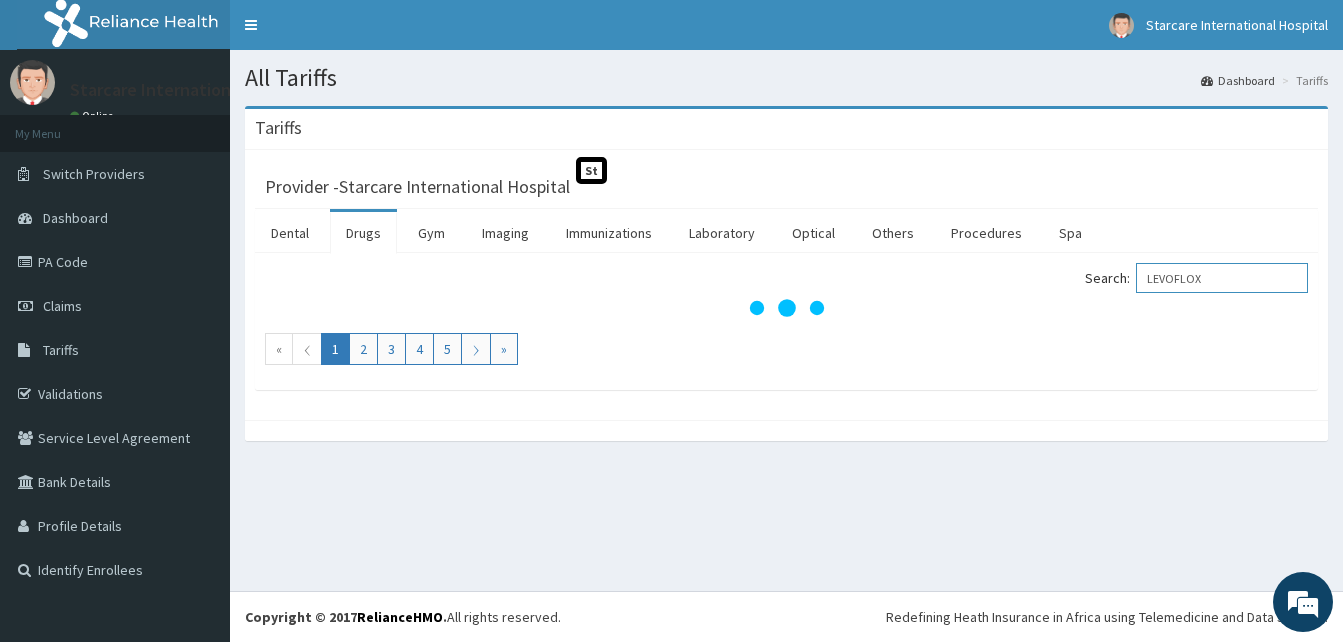 scroll, scrollTop: 0, scrollLeft: 0, axis: both 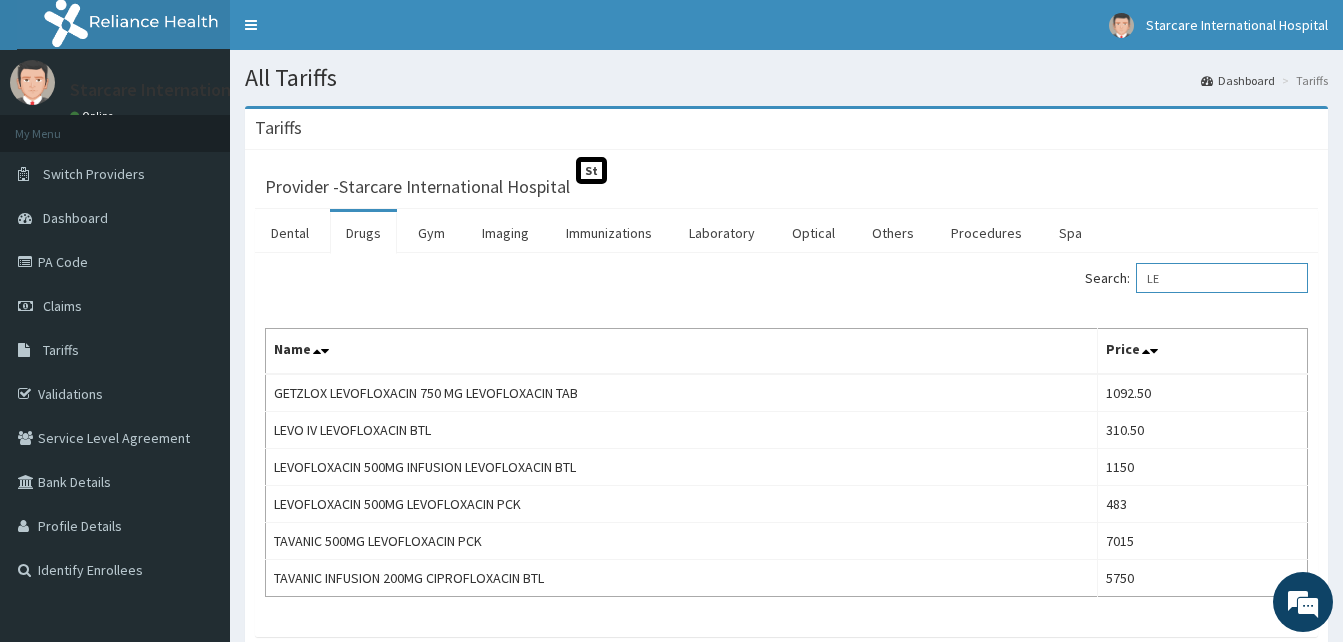 type on "L" 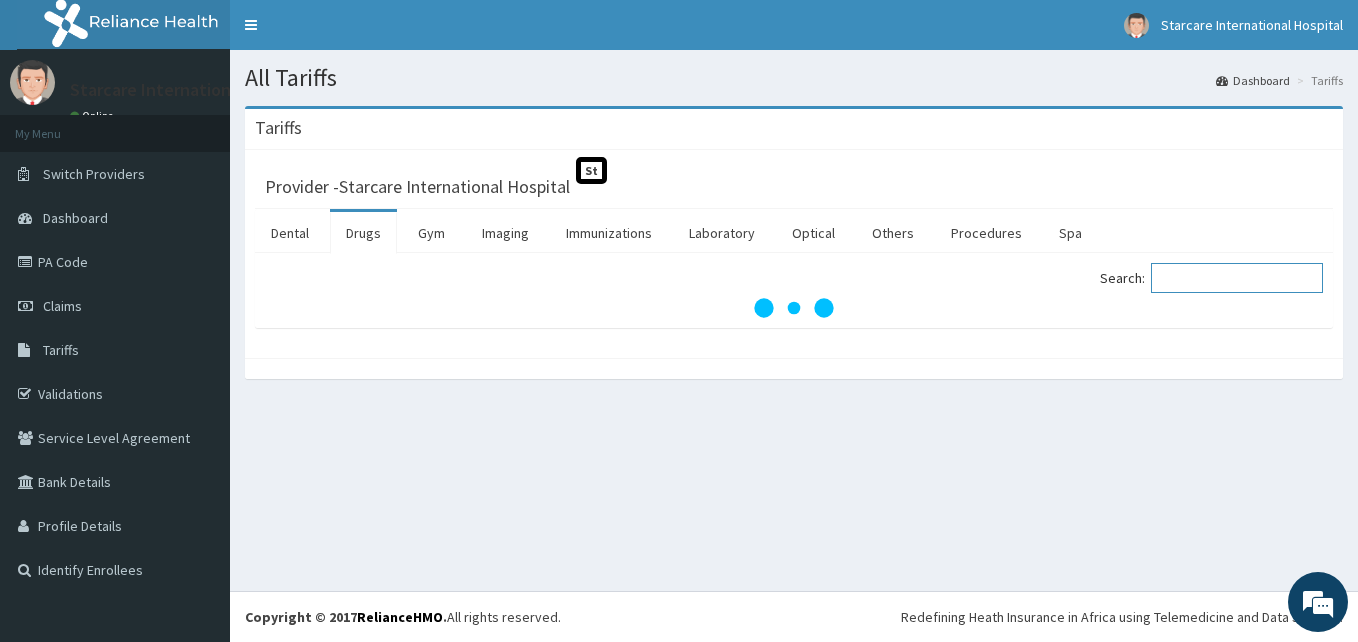 type on "N" 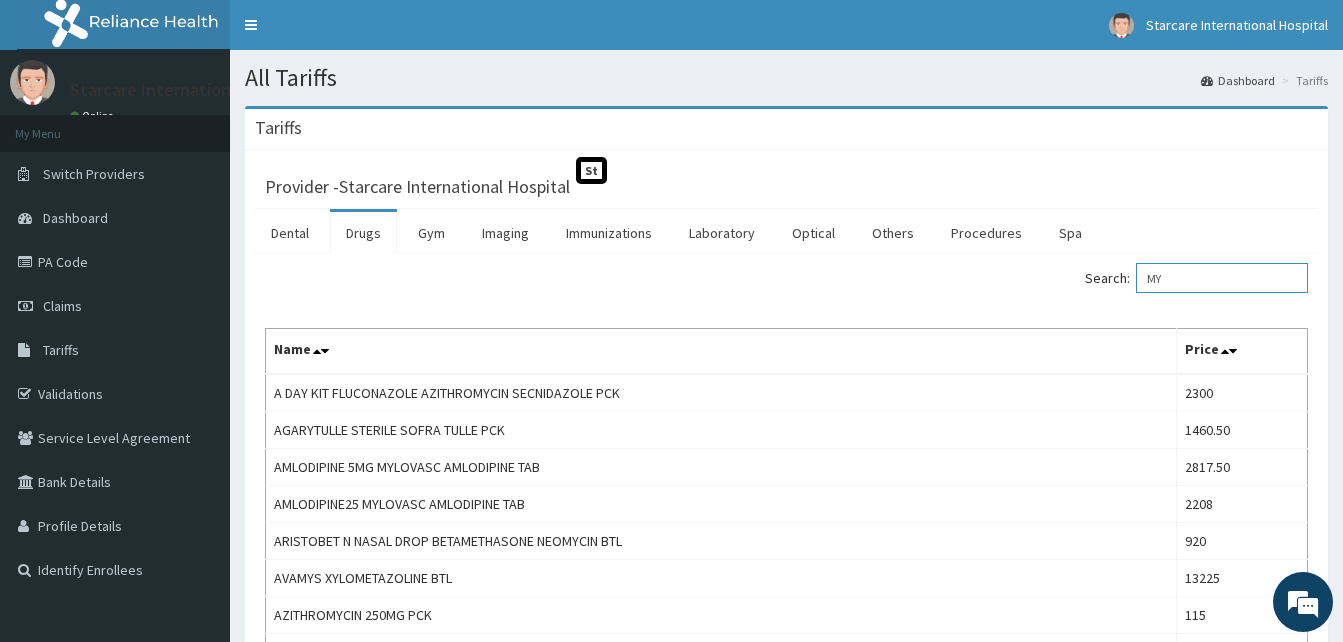 type on "M" 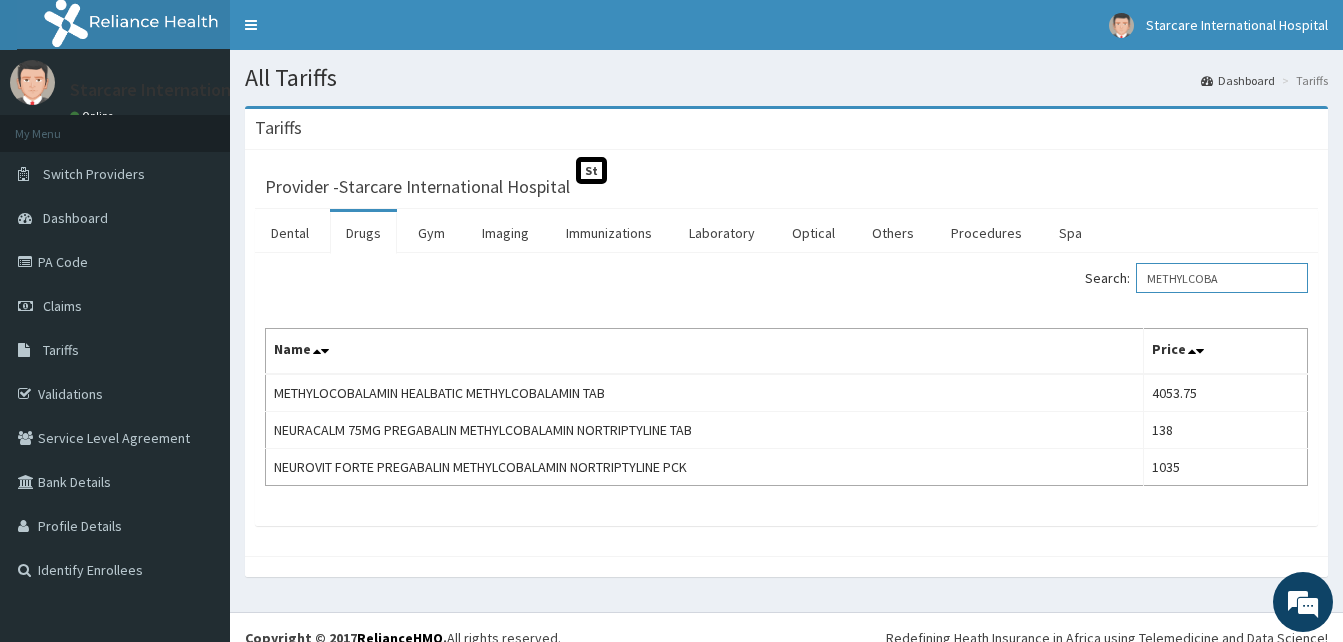 drag, startPoint x: 1264, startPoint y: 274, endPoint x: 1274, endPoint y: 267, distance: 12.206555 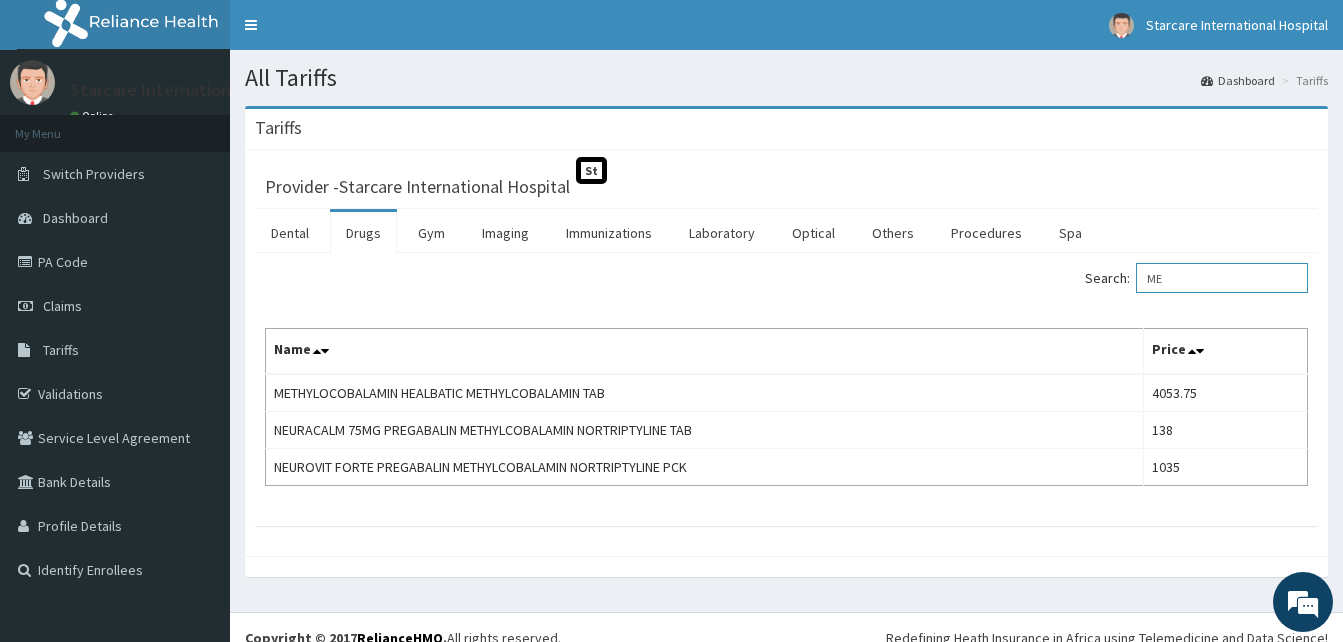 type on "M" 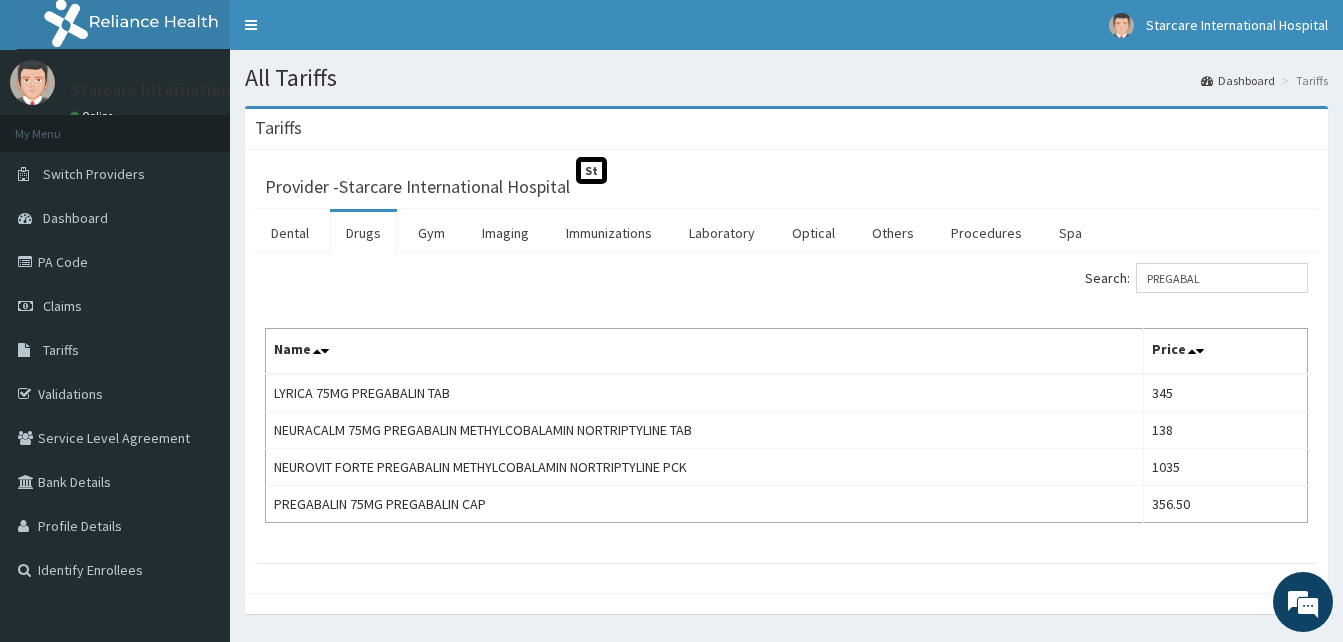 click on "Dental Drugs Gym Imaging Immunizations Laboratory Optical Others Procedures Spa" at bounding box center (786, 231) 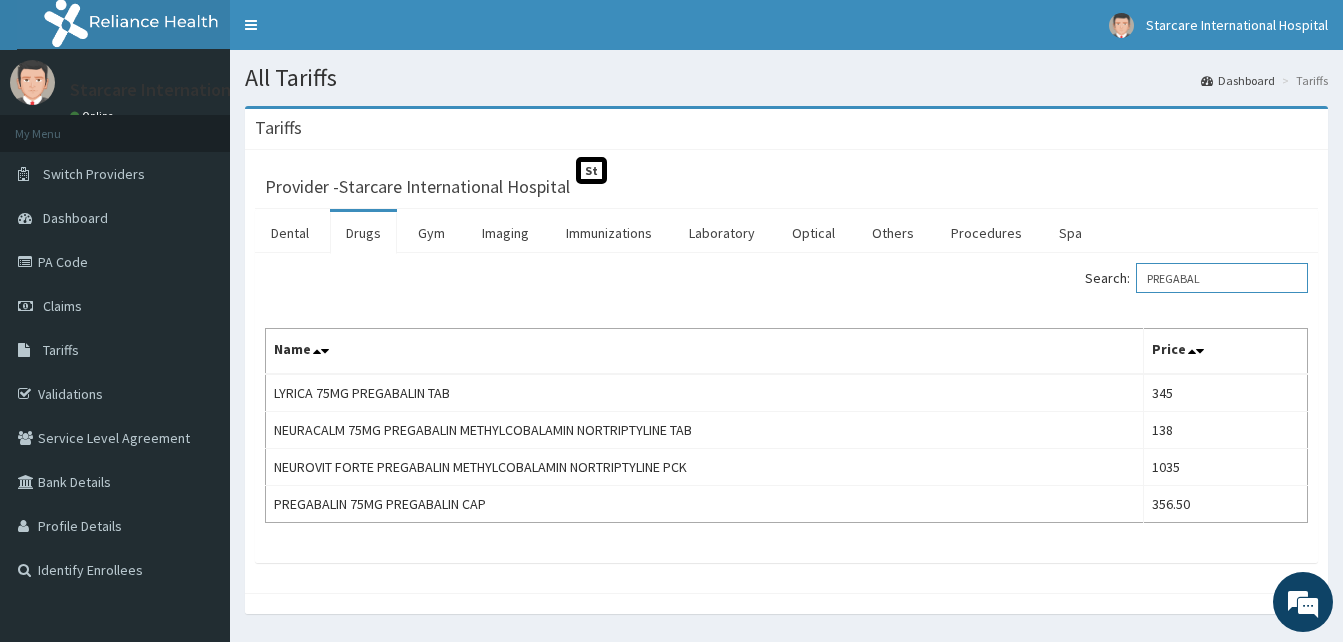 click on "PREGABAL" at bounding box center [1222, 278] 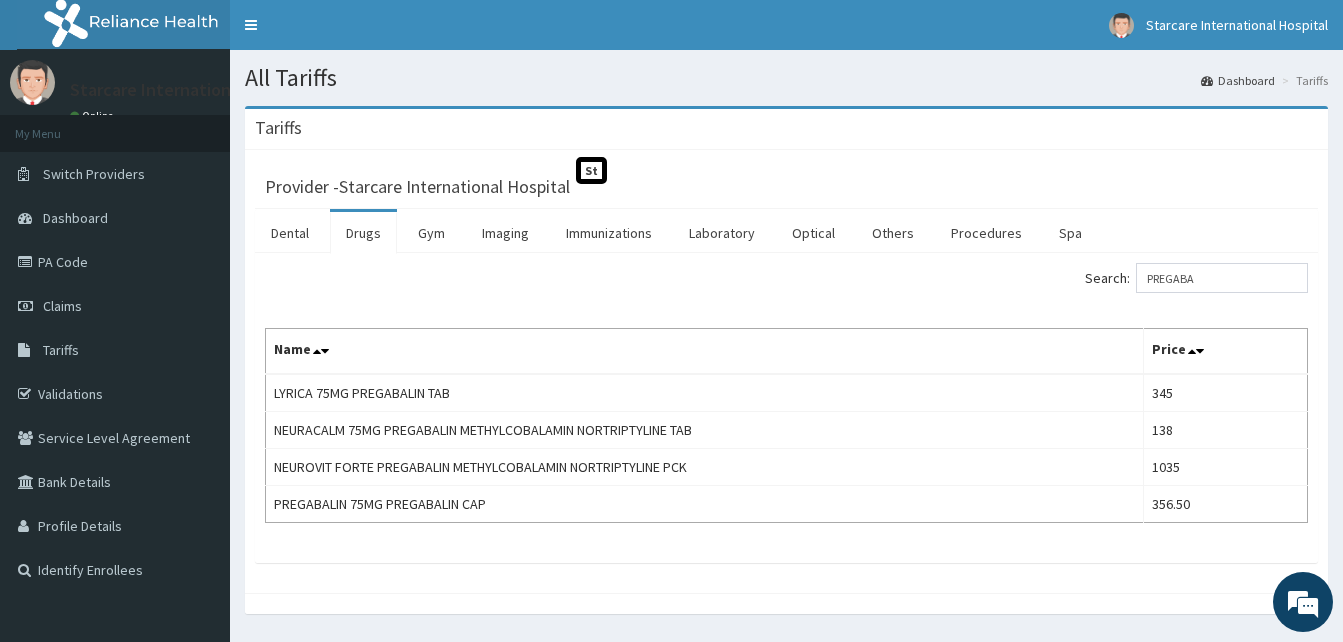 click on "Provider -  Starcare International Hospital   St Dental Drugs Gym Imaging Immunizations Laboratory Optical Others Procedures Spa Search: PREGABA Name Price LYRICA 75MG PREGABALIN TAB 345 NEURACALM 75MG PREGABALIN METHYLCOBALAMIN NORTRIPTYLINE TAB 138 NEUROVIT FORTE PREGABALIN METHYLCOBALAMIN NORTRIPTYLINE PCK 1035 PREGABALIN 75MG PREGABALIN CAP 356.50" at bounding box center [786, 371] 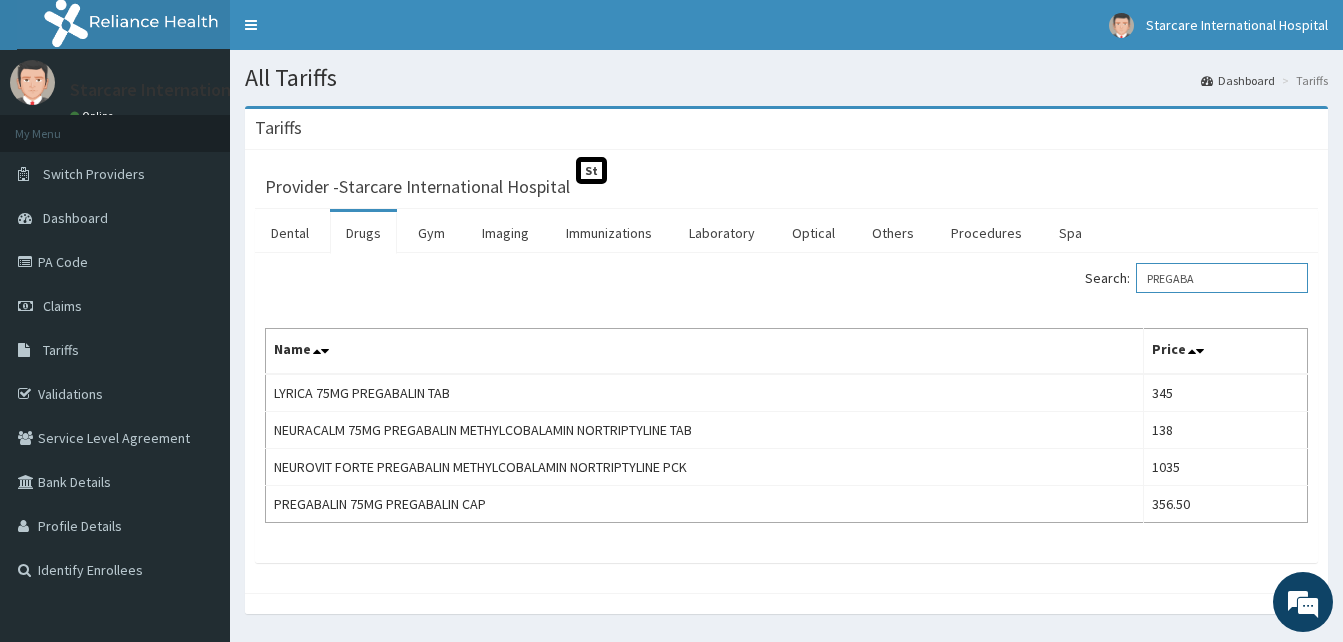 click on "PREGABA" at bounding box center (1222, 278) 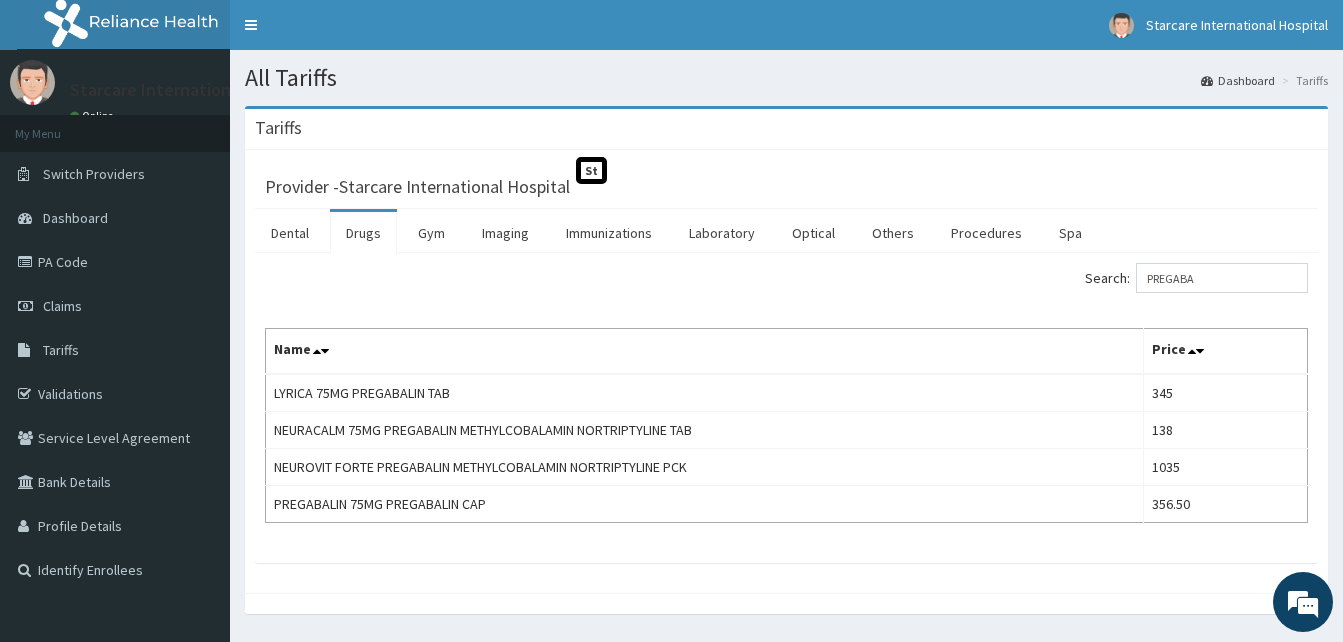 click on "Provider -  Starcare International Hospital   St" at bounding box center (786, 184) 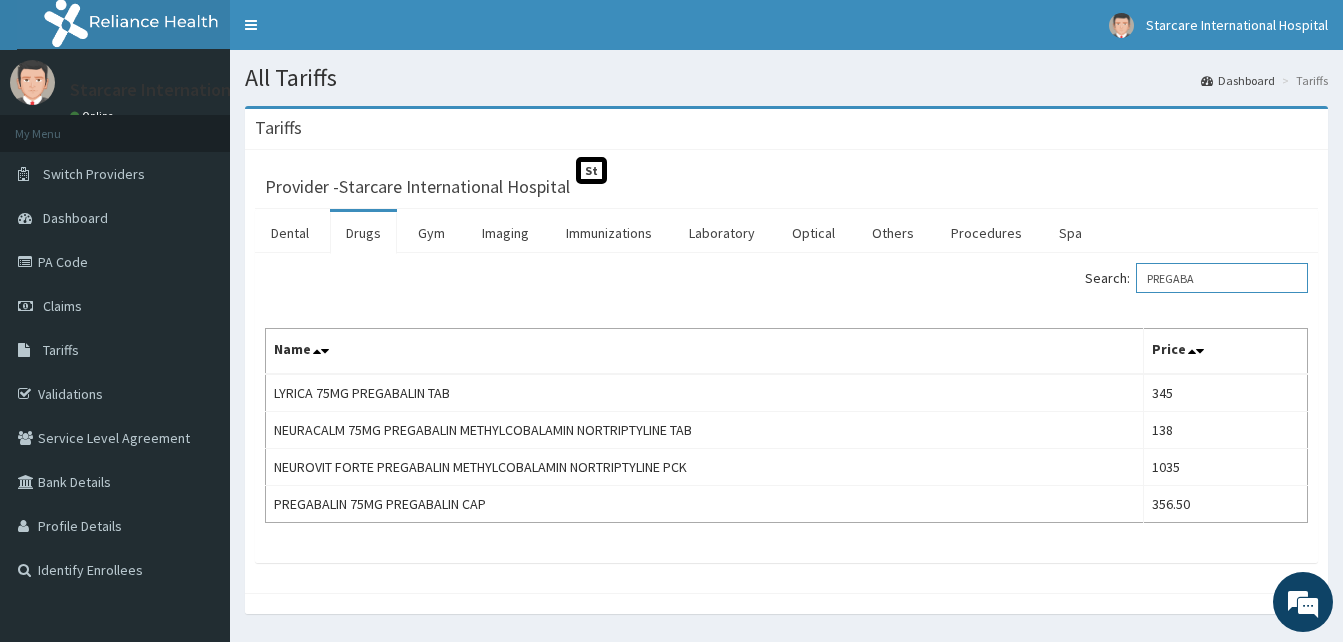 click on "PREGABA" at bounding box center [1222, 278] 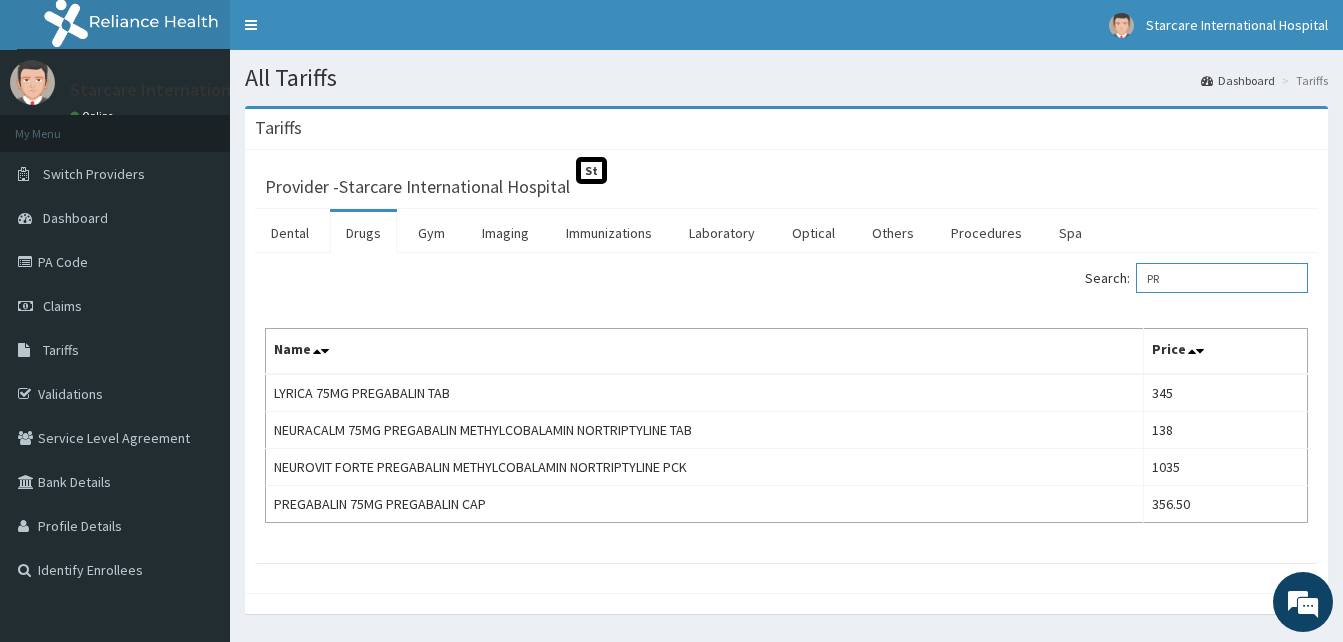 type on "P" 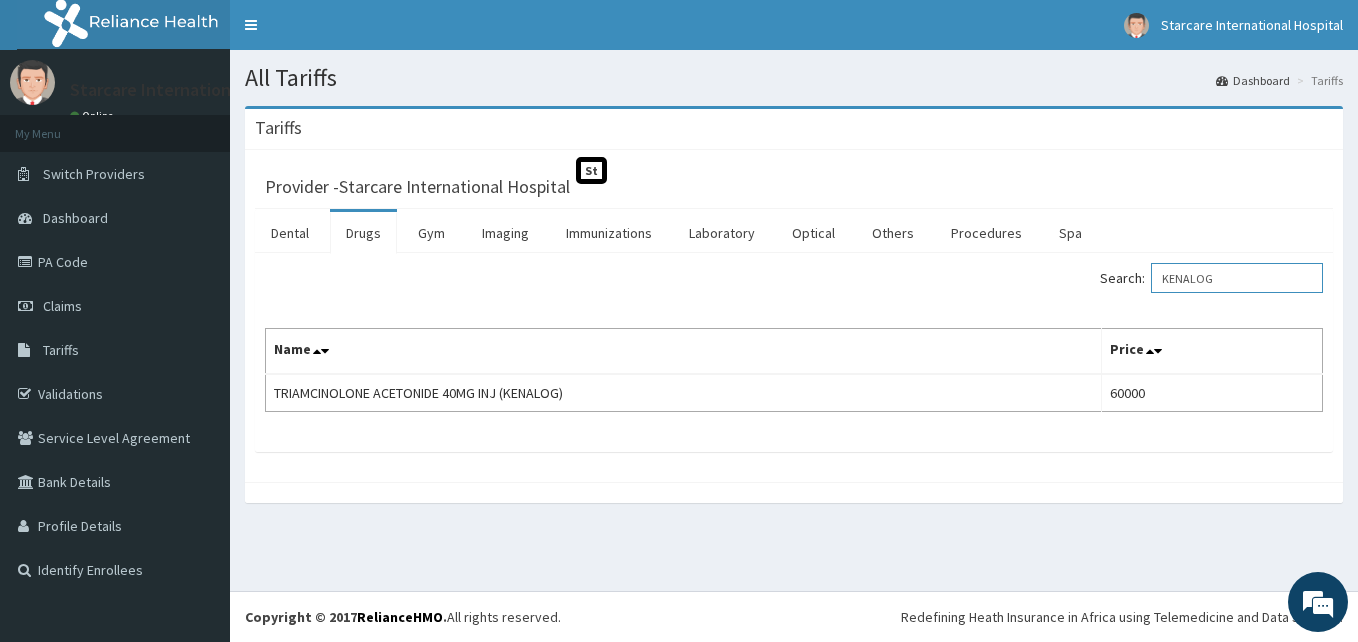 click on "KENALOG" at bounding box center [1237, 278] 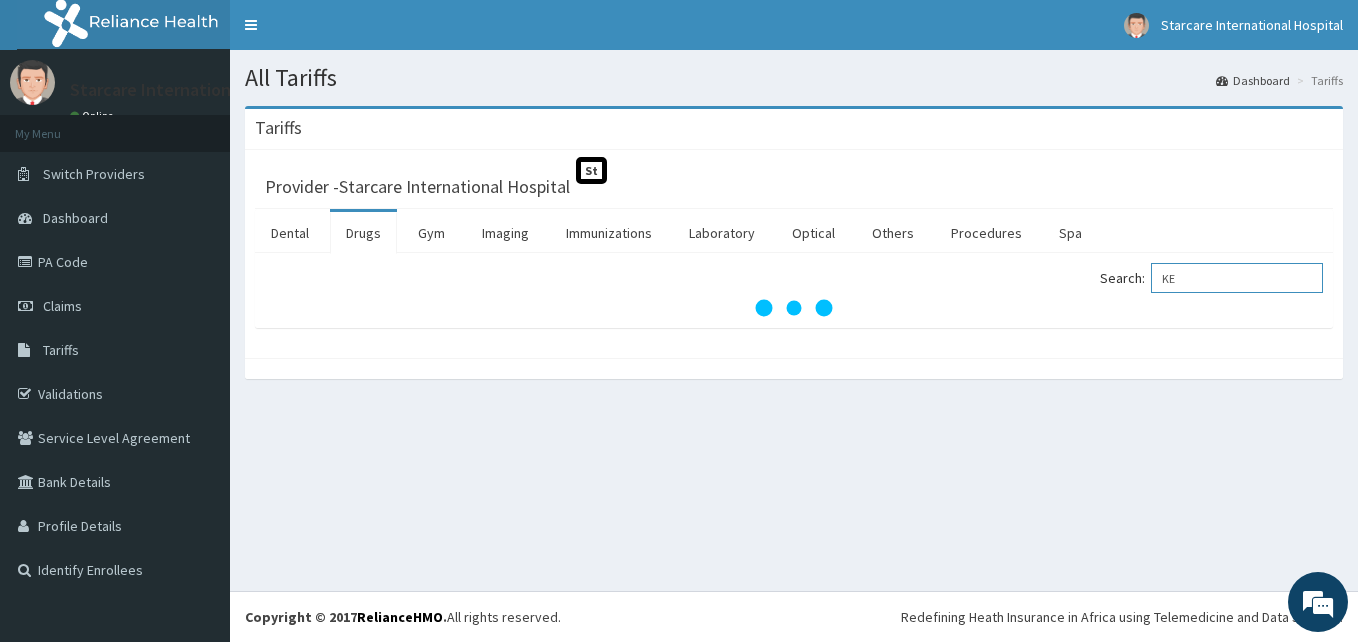 type on "K" 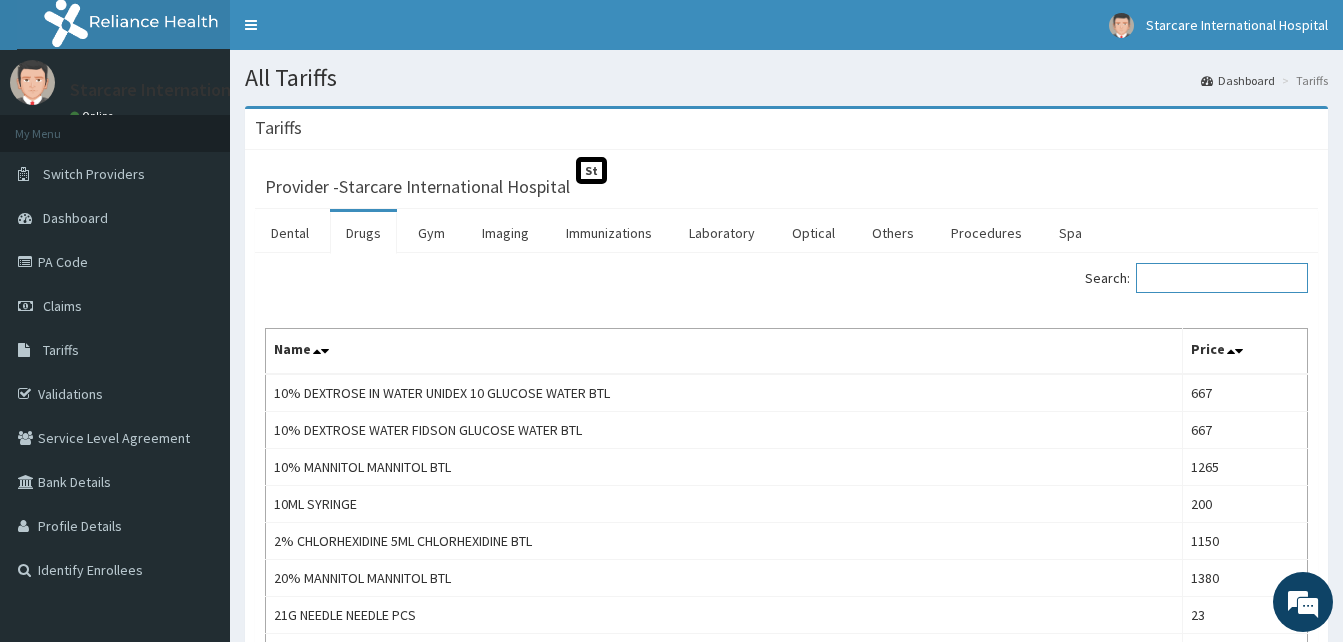 type 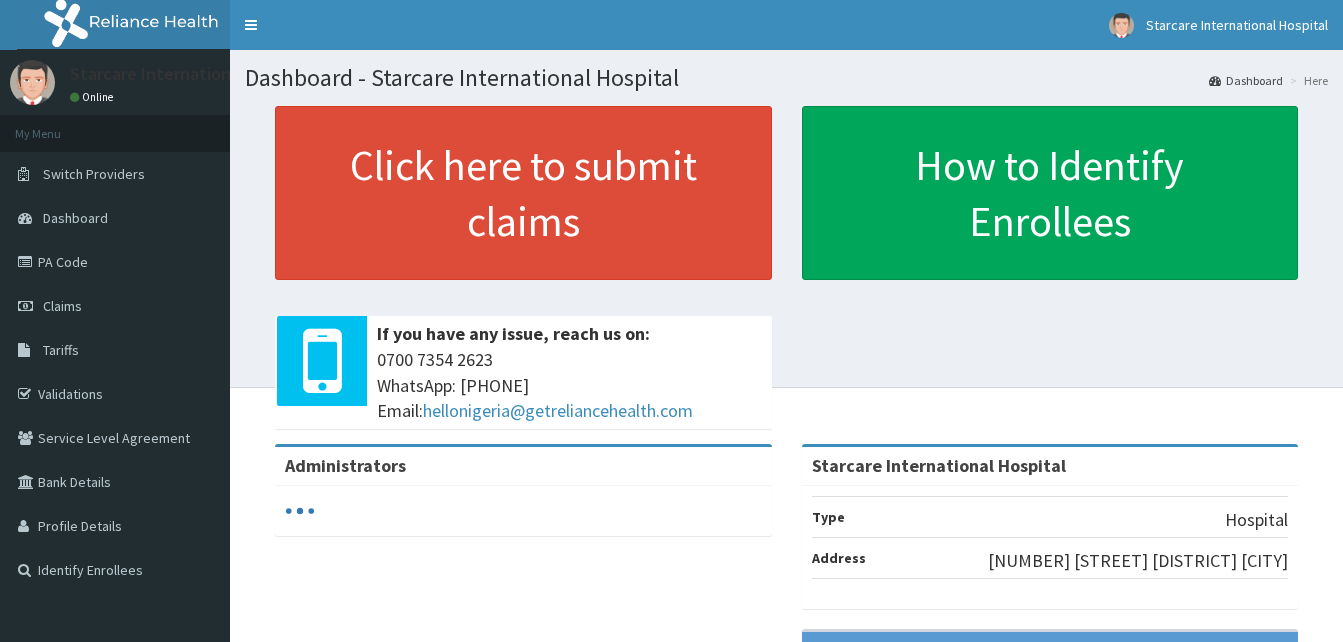 scroll, scrollTop: 0, scrollLeft: 0, axis: both 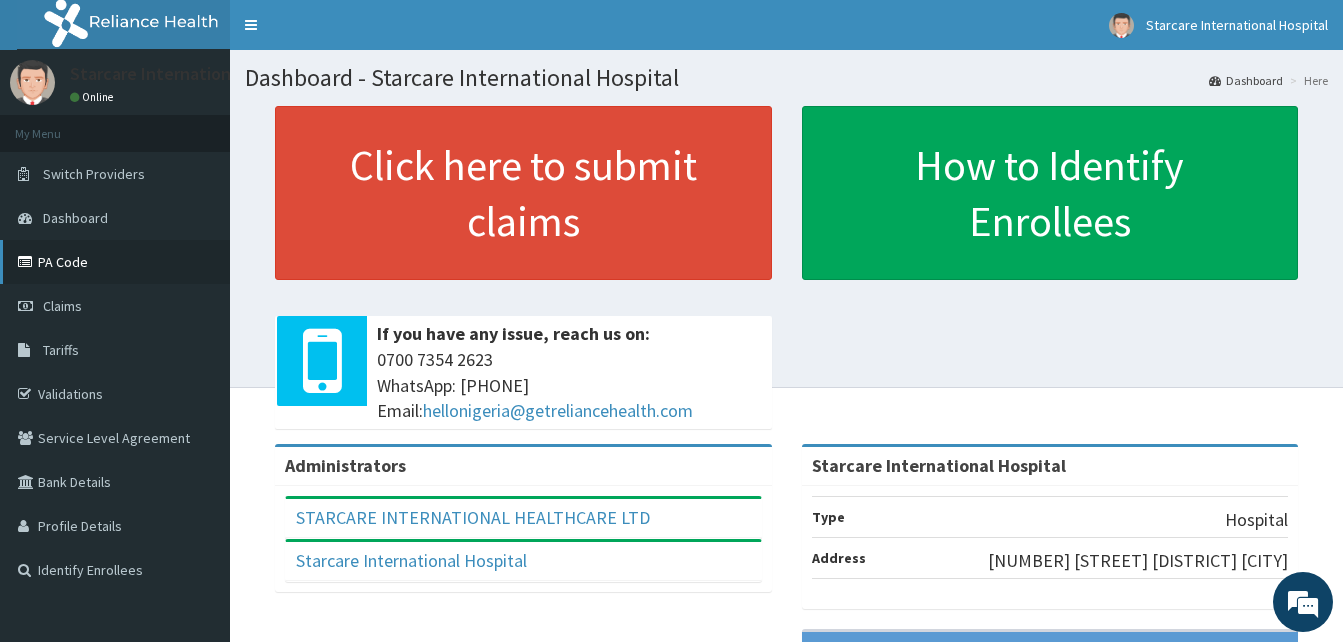 click on "PA Code" at bounding box center [115, 262] 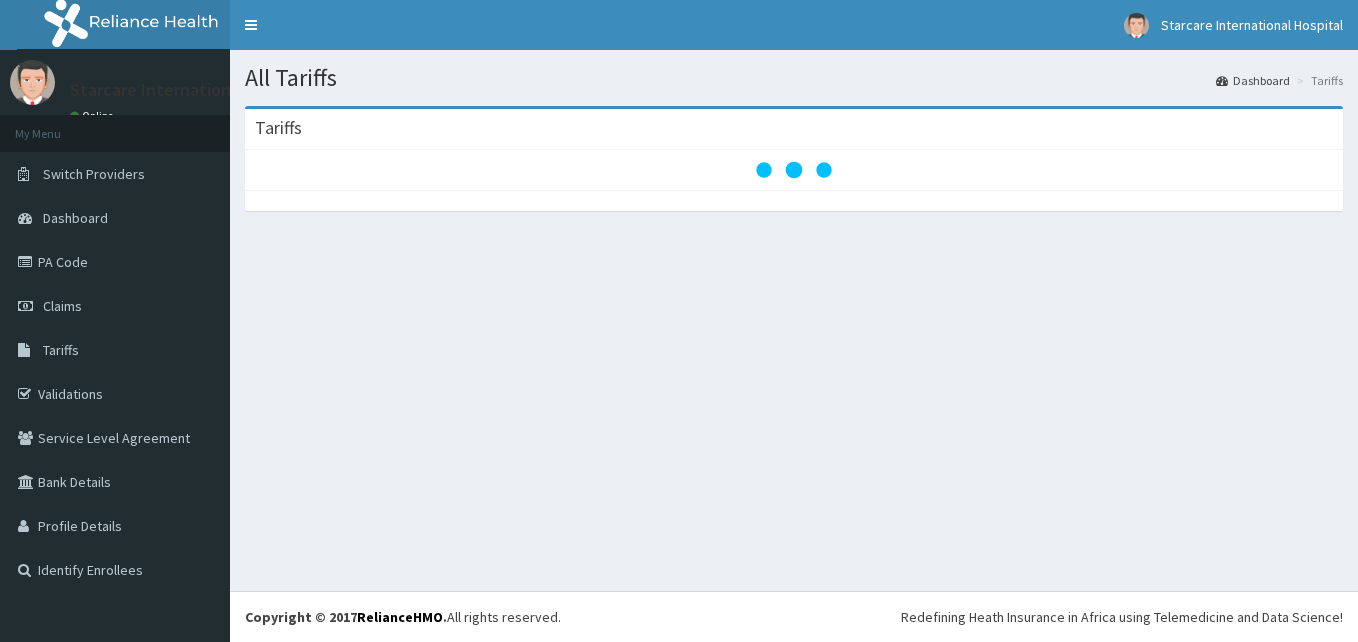 scroll, scrollTop: 0, scrollLeft: 0, axis: both 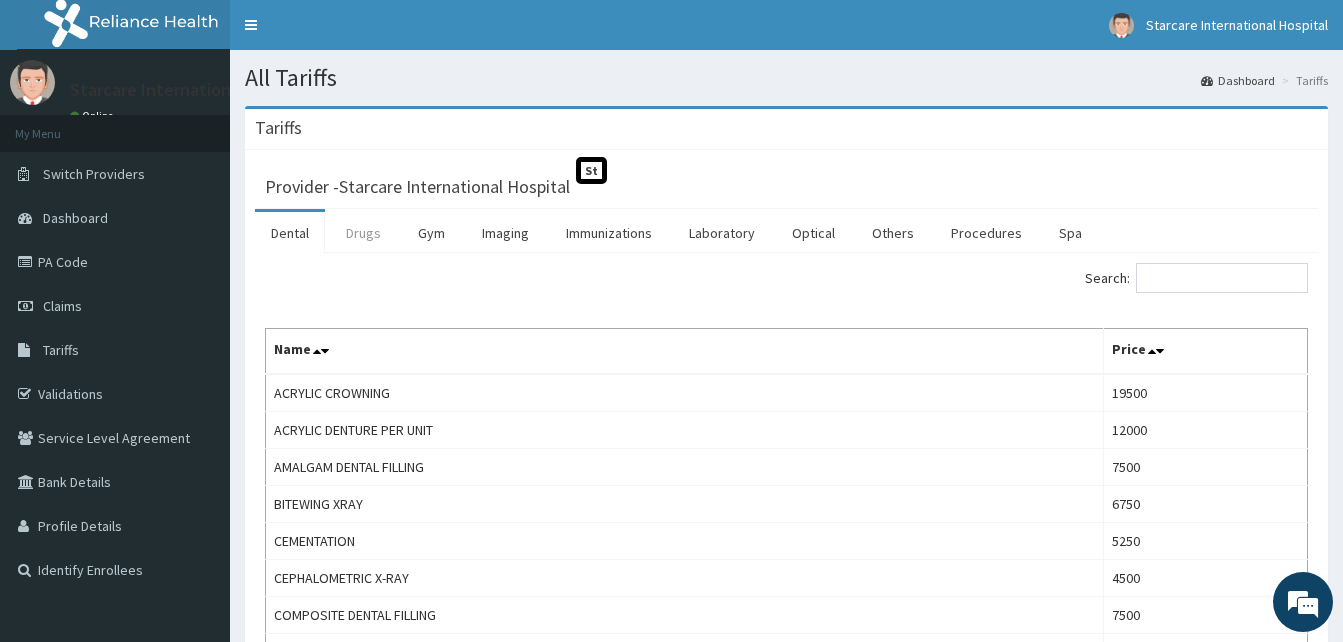 click on "Drugs" at bounding box center (363, 233) 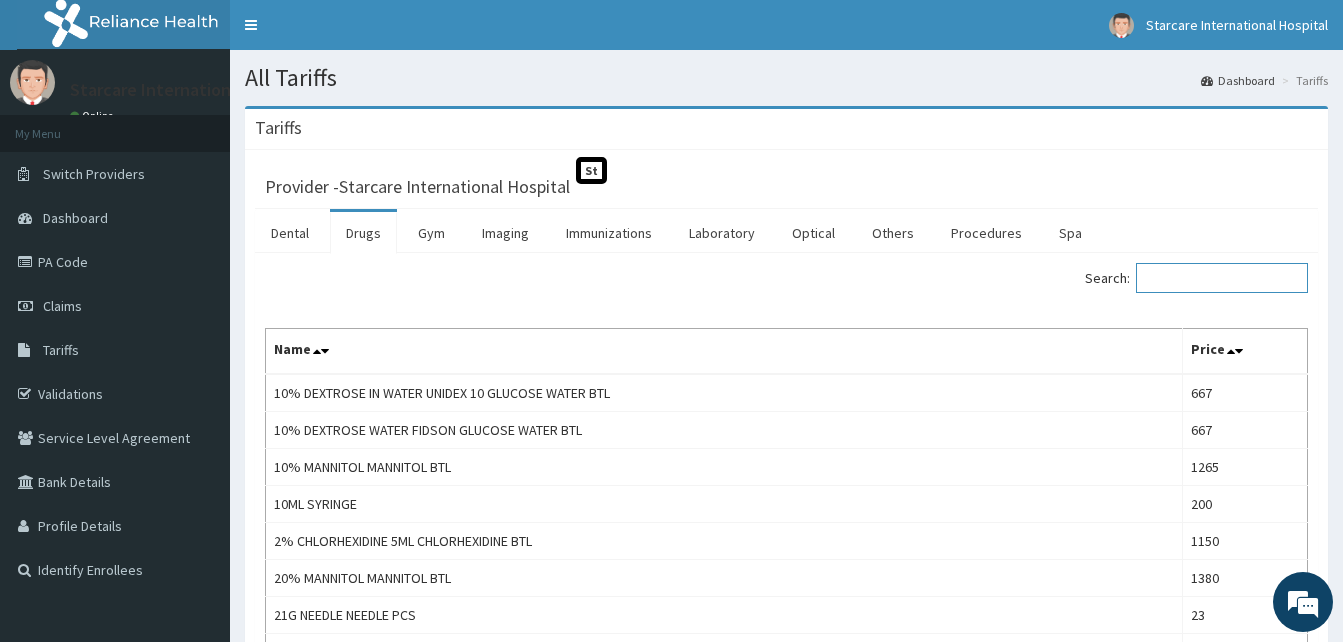 click on "Search:" at bounding box center (1222, 278) 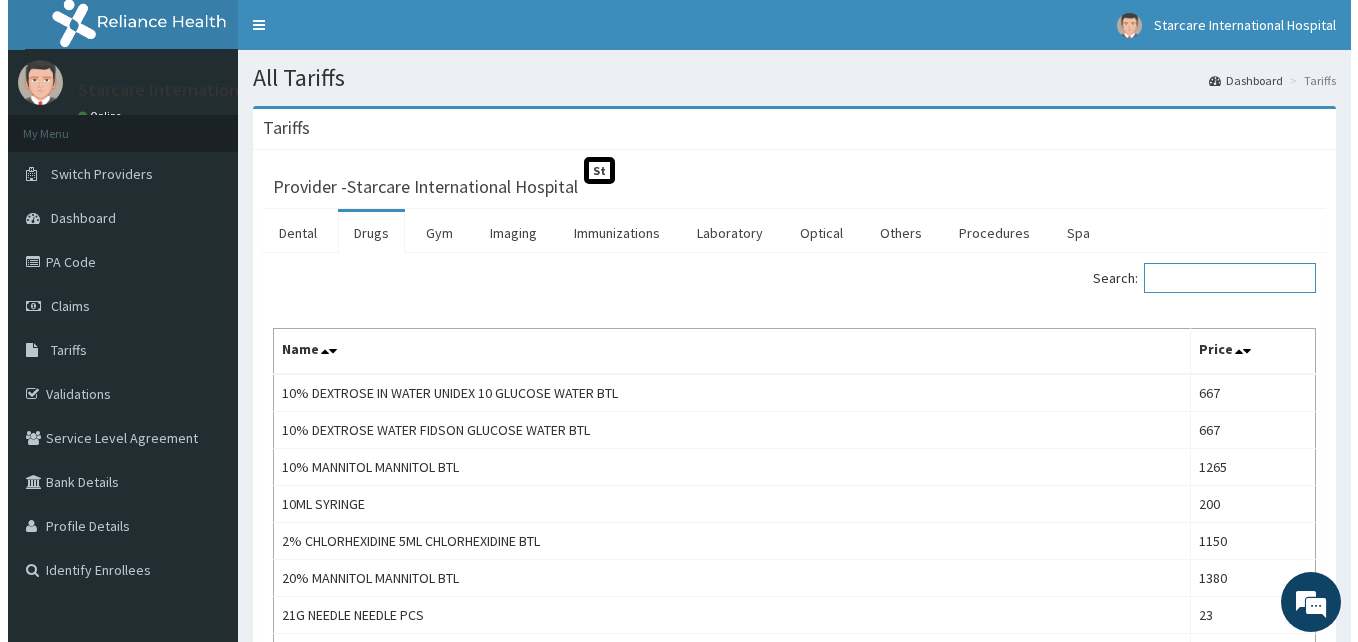 scroll, scrollTop: 0, scrollLeft: 0, axis: both 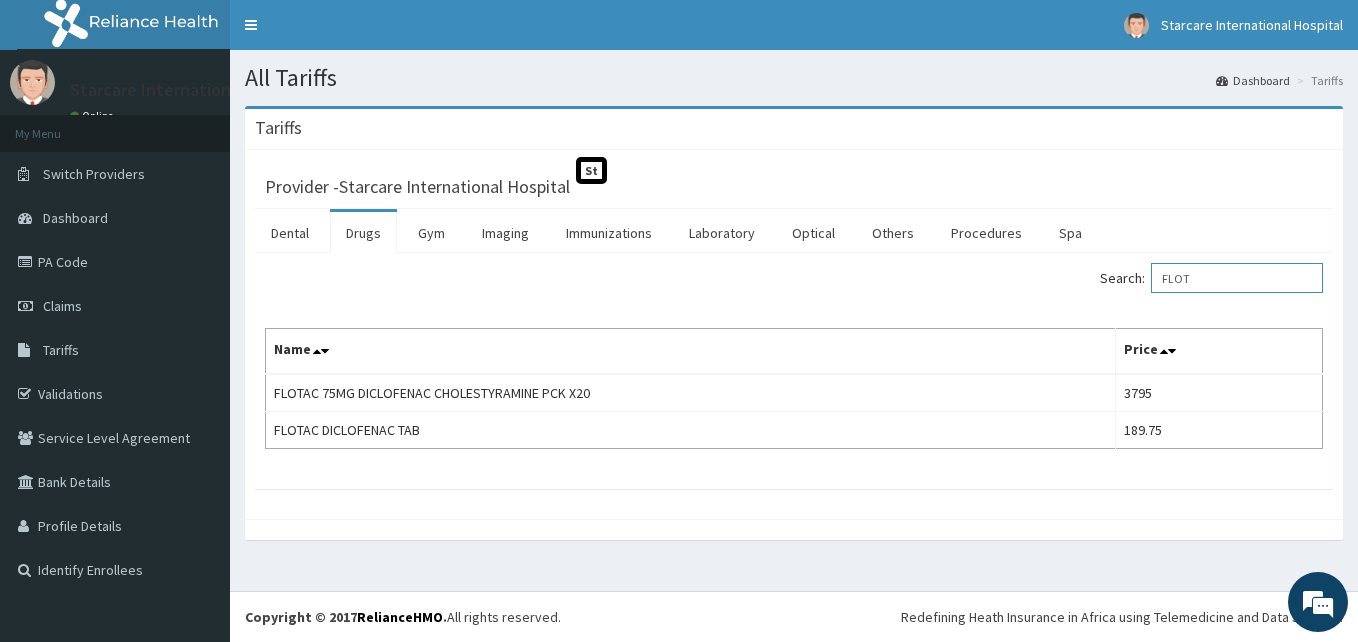 click on "FLOT" at bounding box center [1237, 278] 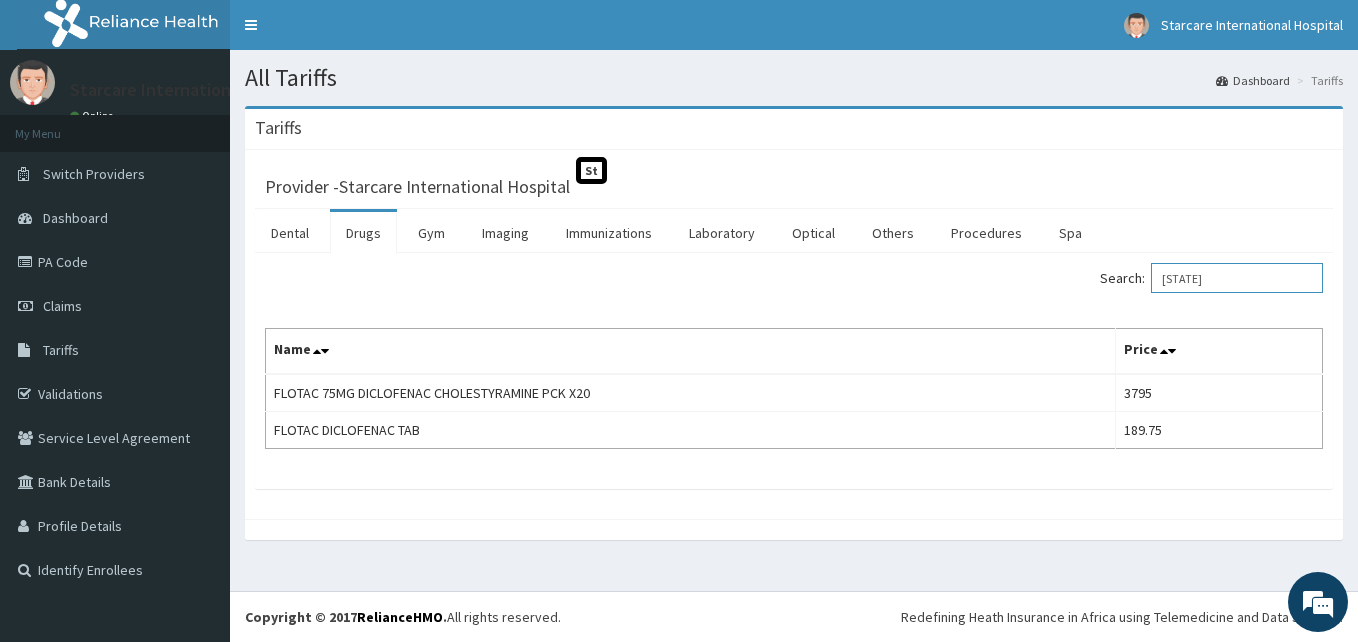 type on "F" 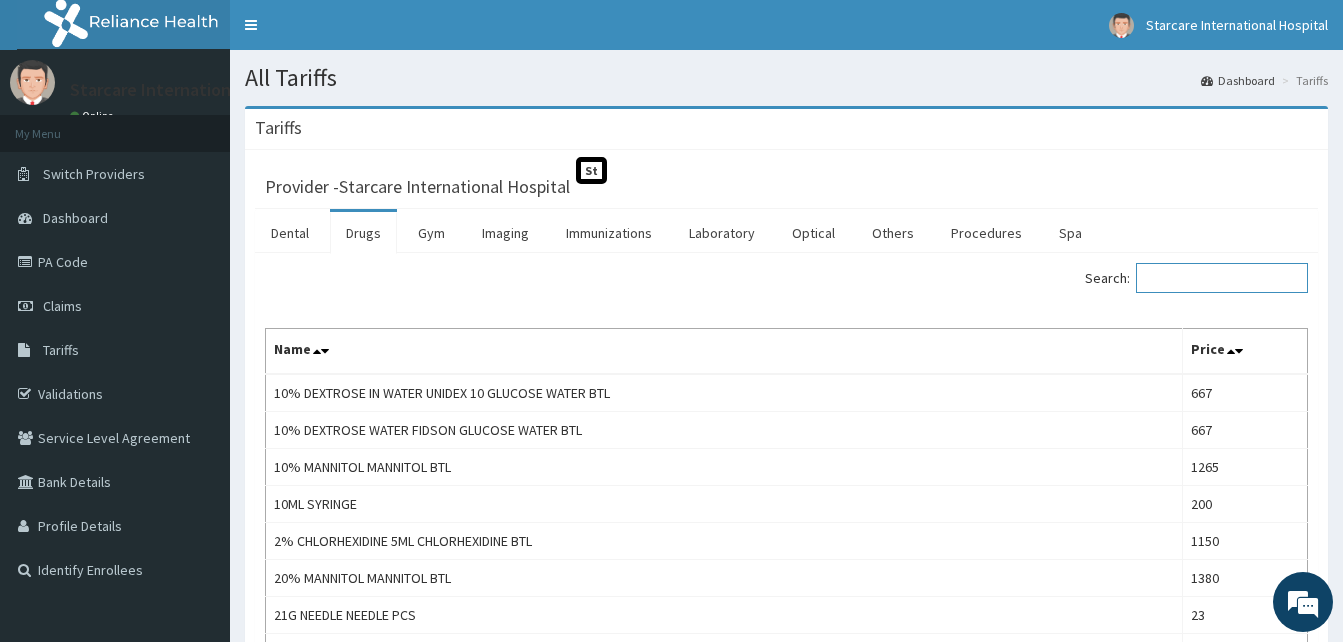 click on "Search:" at bounding box center (1222, 278) 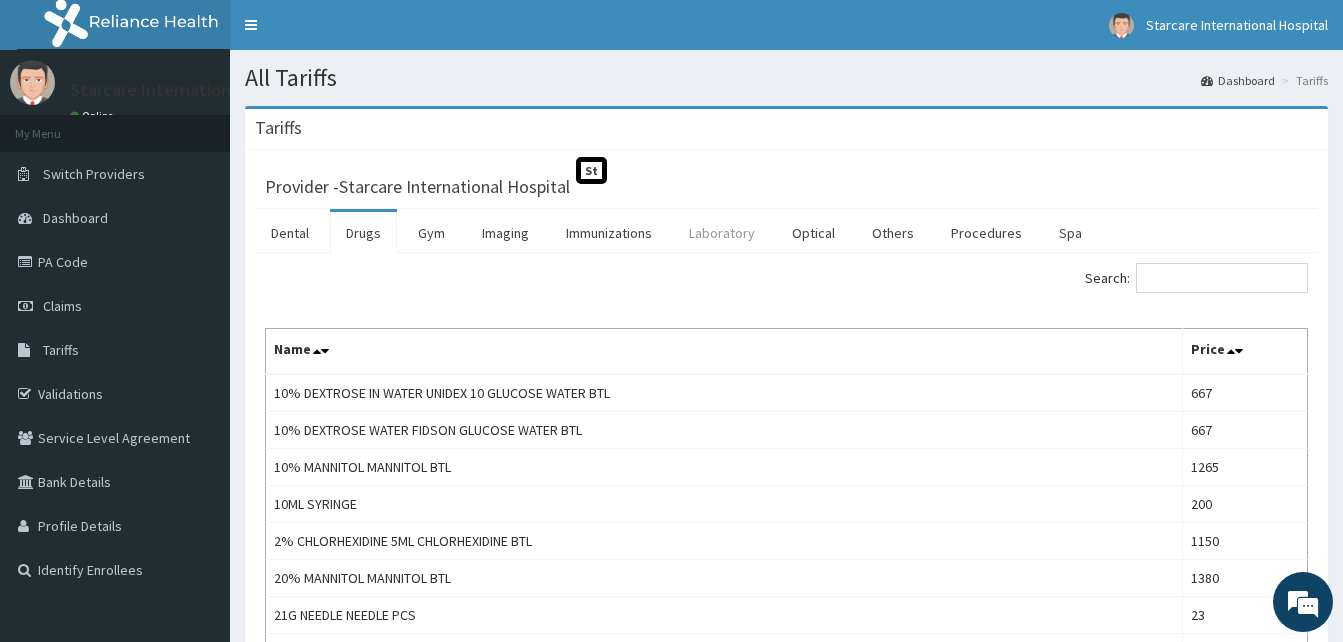 click on "Laboratory" at bounding box center [722, 233] 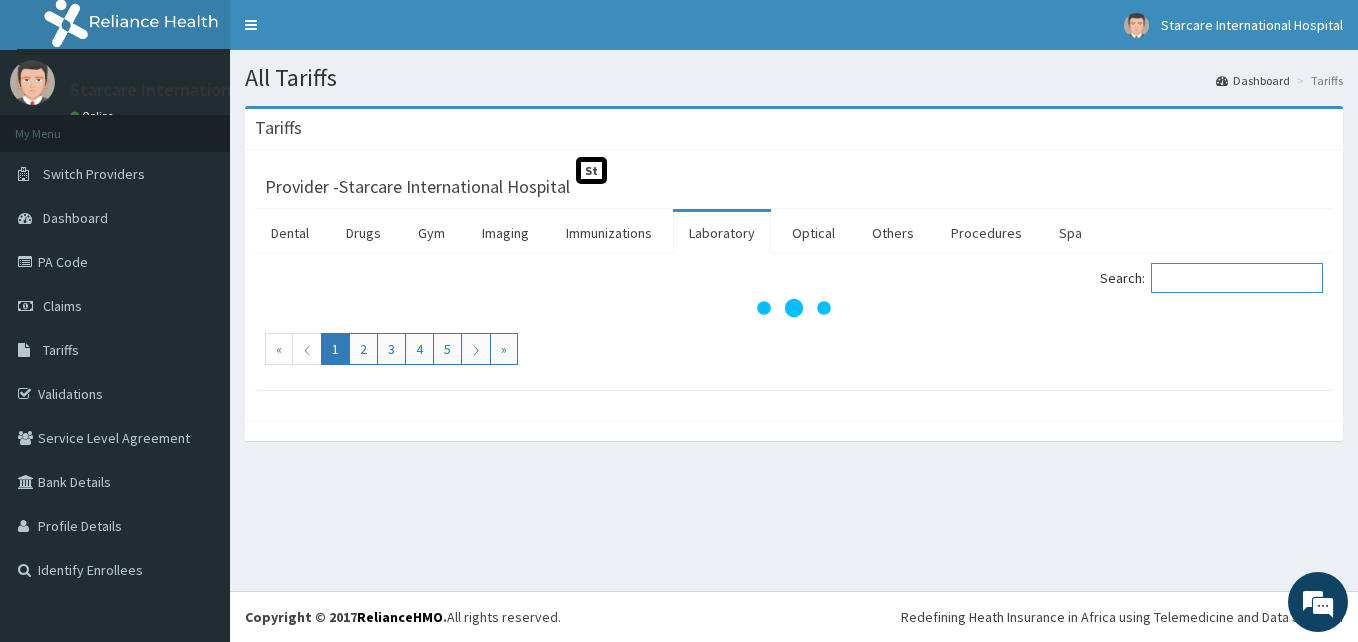click on "Search:" at bounding box center (1237, 278) 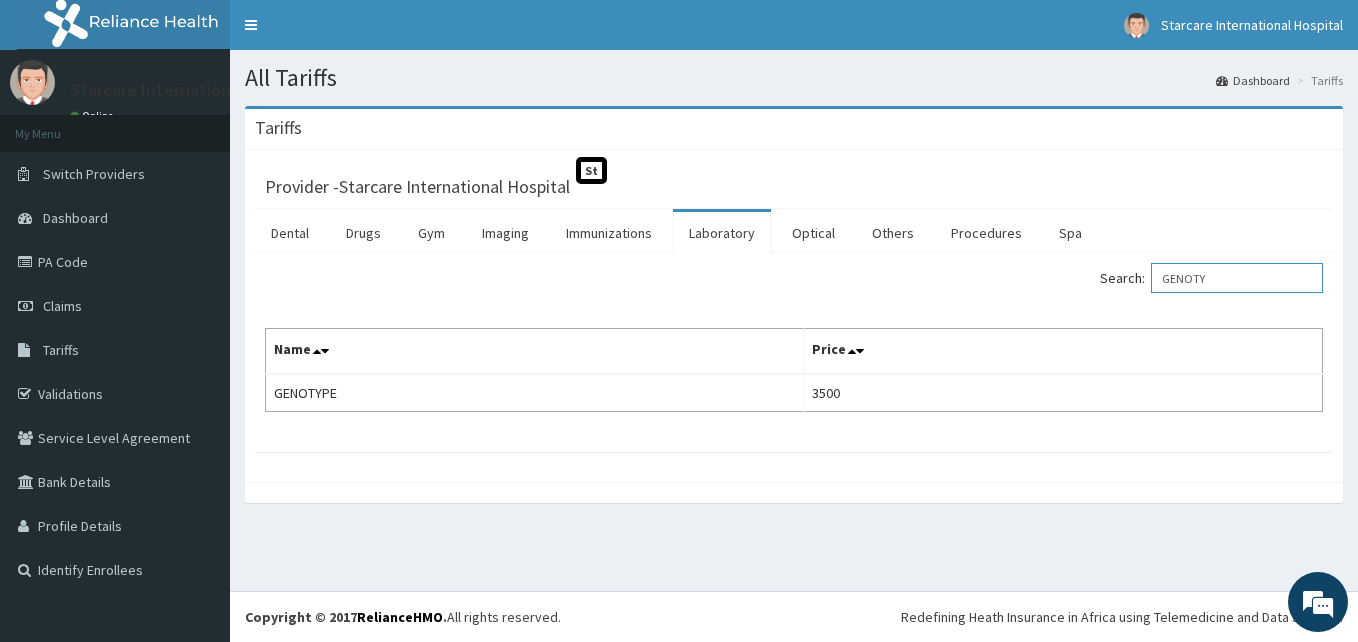 type on "GENOTY" 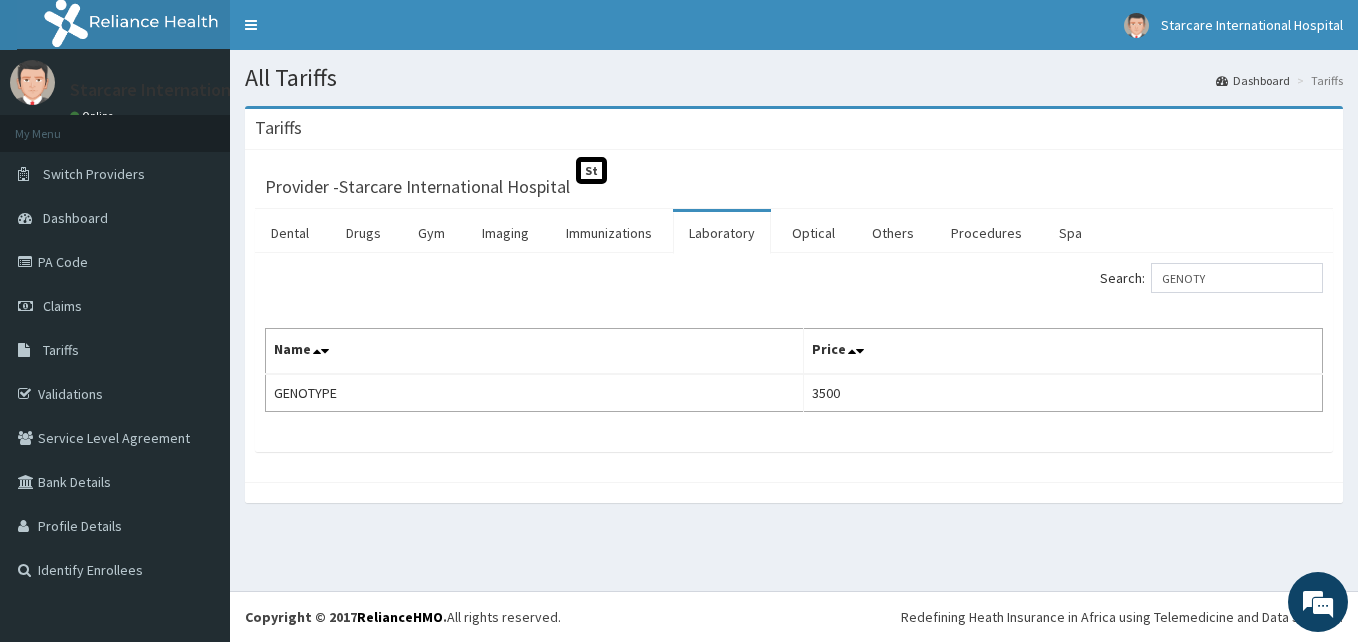 click on "Search: GENOTY" at bounding box center [794, 280] 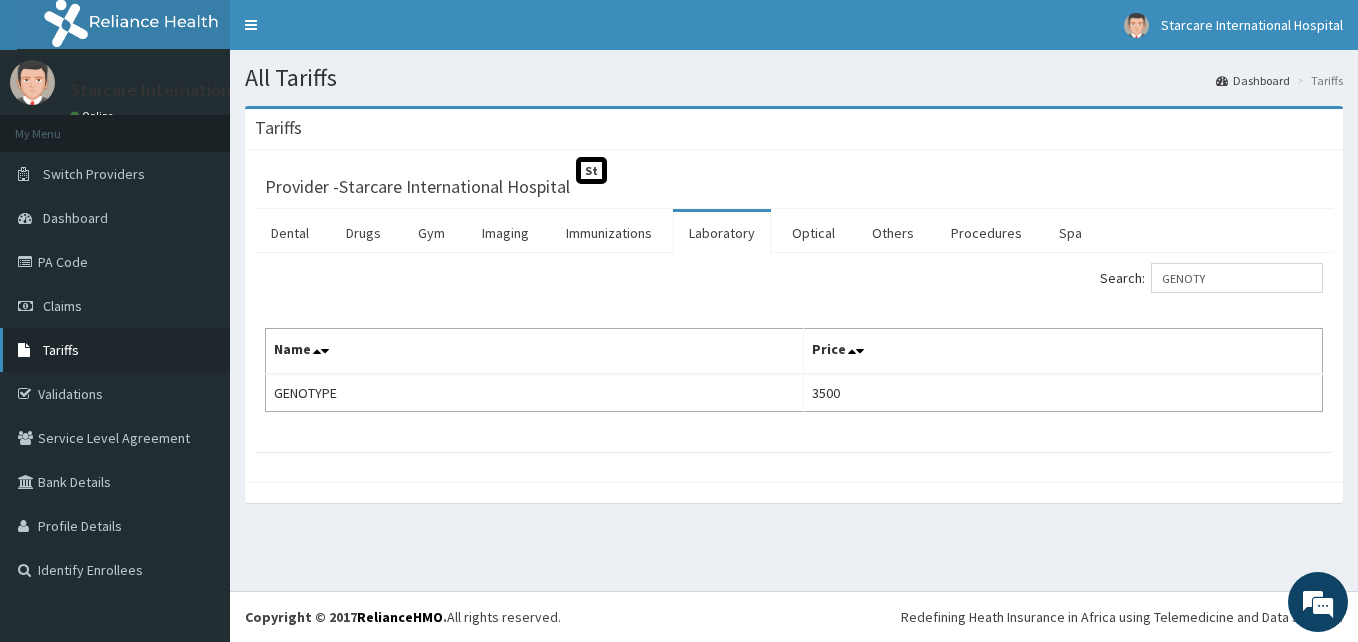 click on "Tariffs" at bounding box center (115, 350) 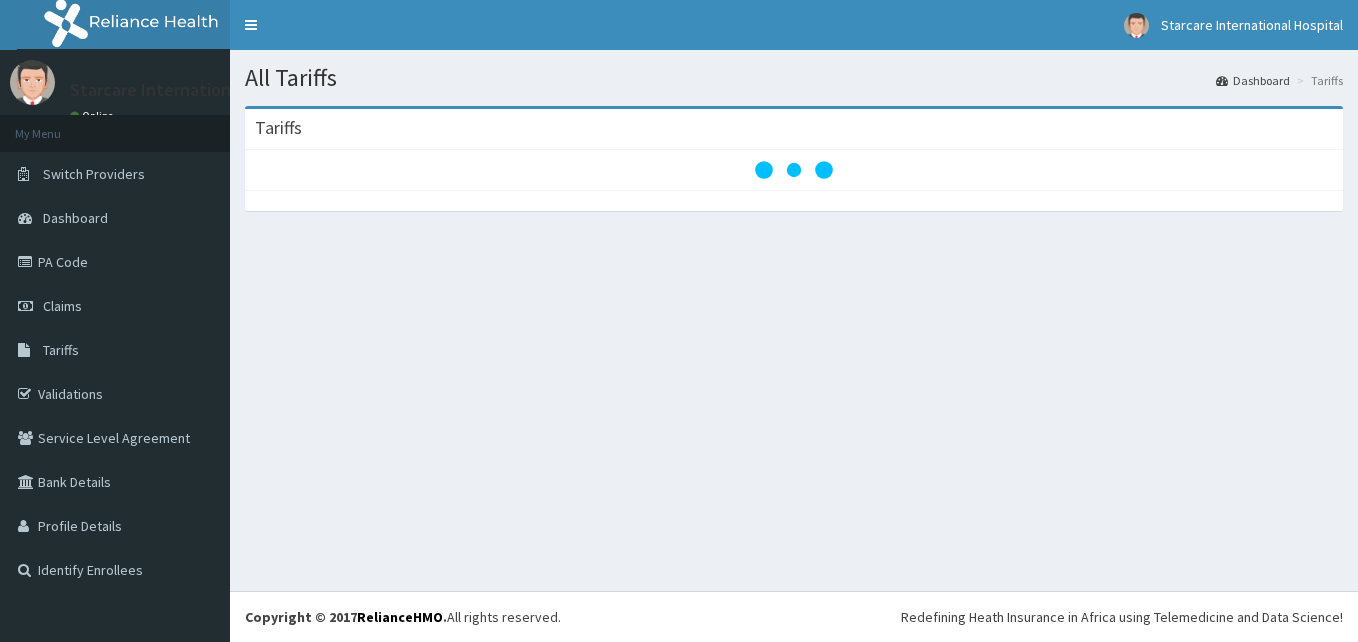 scroll, scrollTop: 0, scrollLeft: 0, axis: both 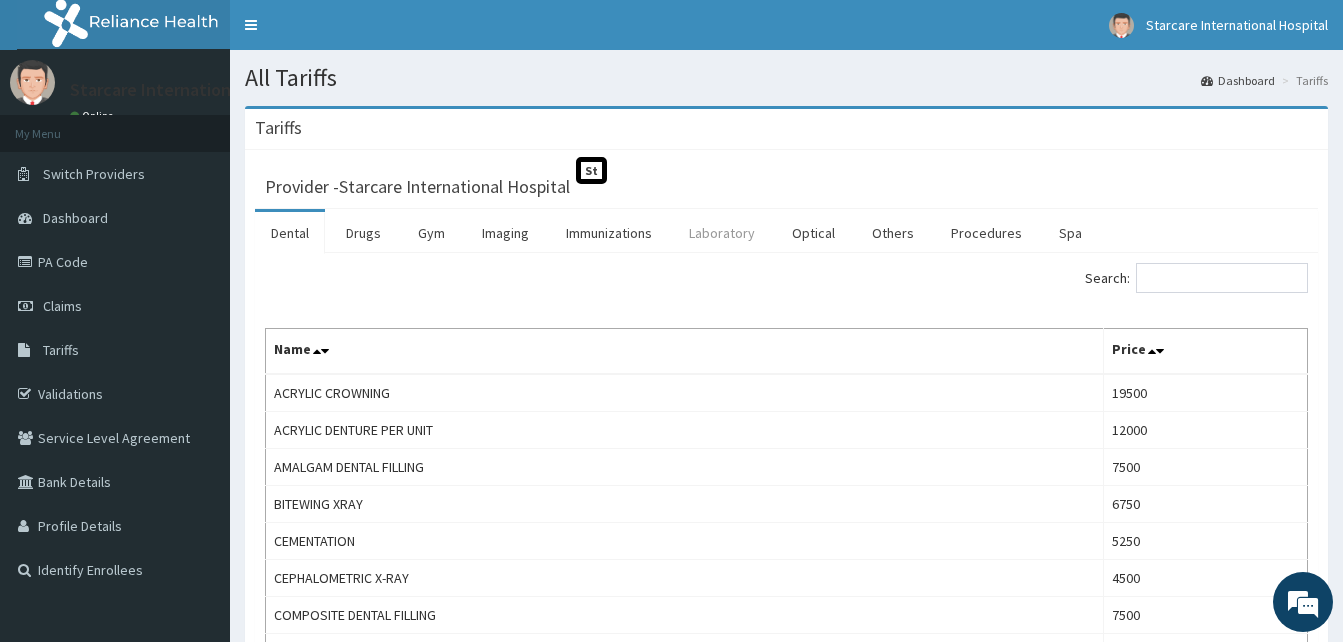 click on "Laboratory" at bounding box center [722, 233] 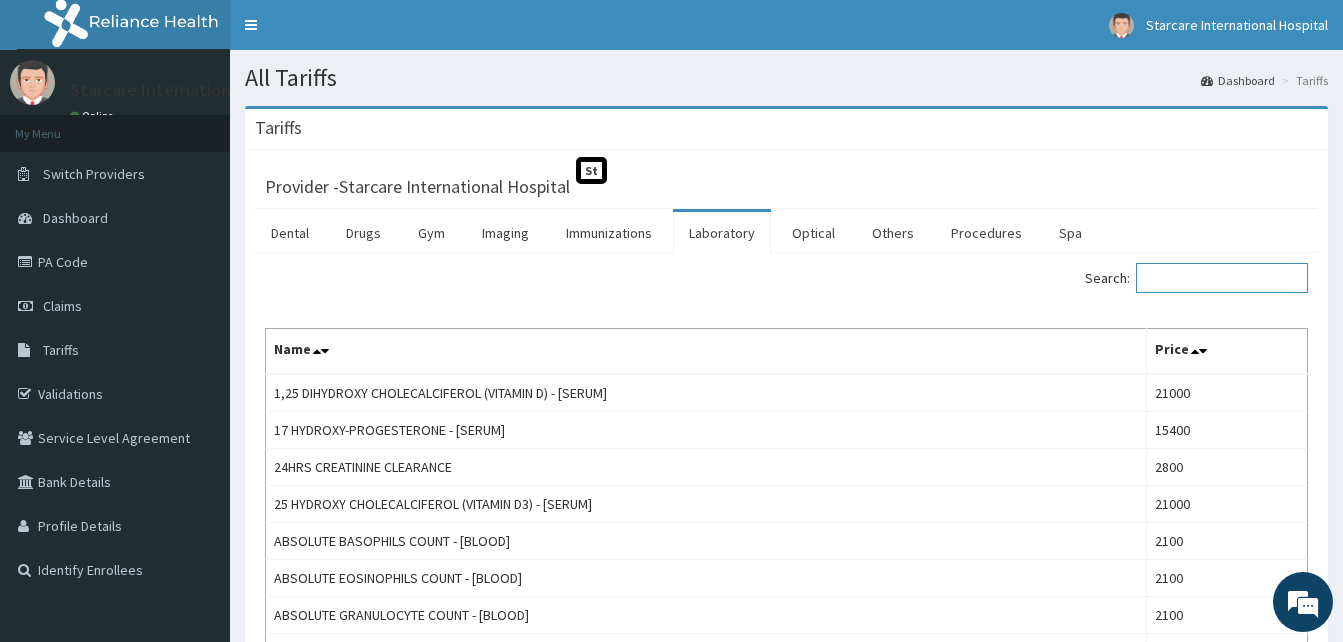 click on "Search:" at bounding box center [1222, 278] 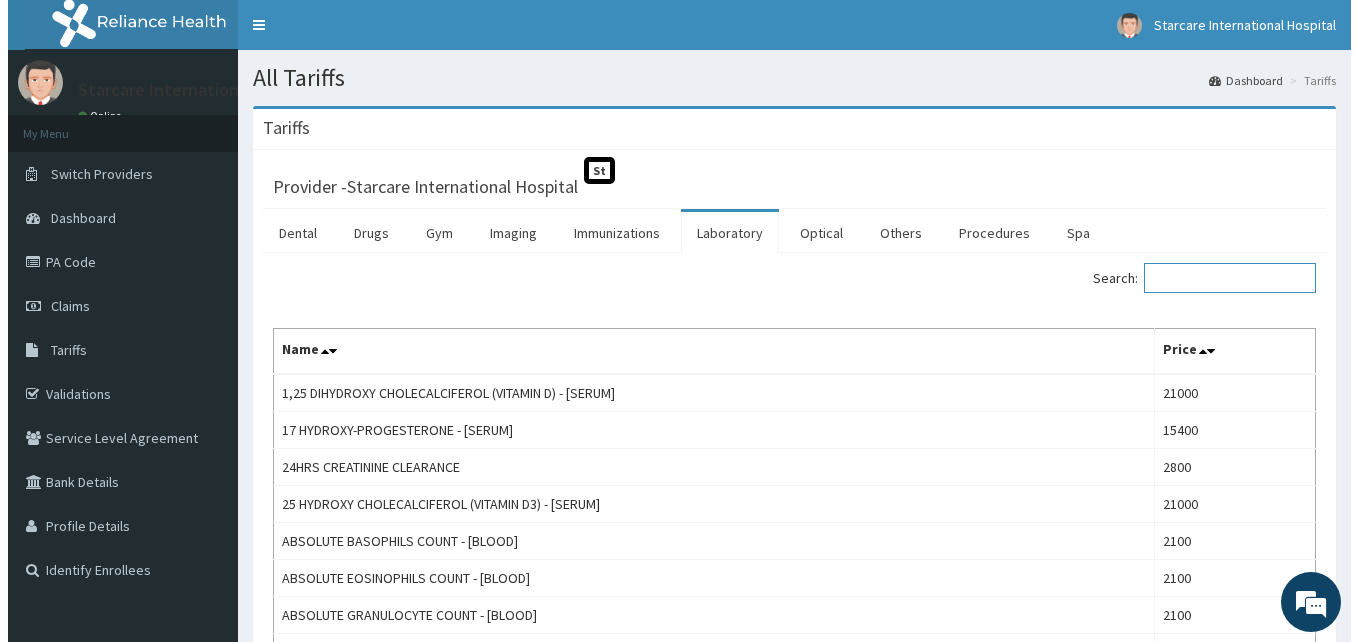 scroll, scrollTop: 0, scrollLeft: 0, axis: both 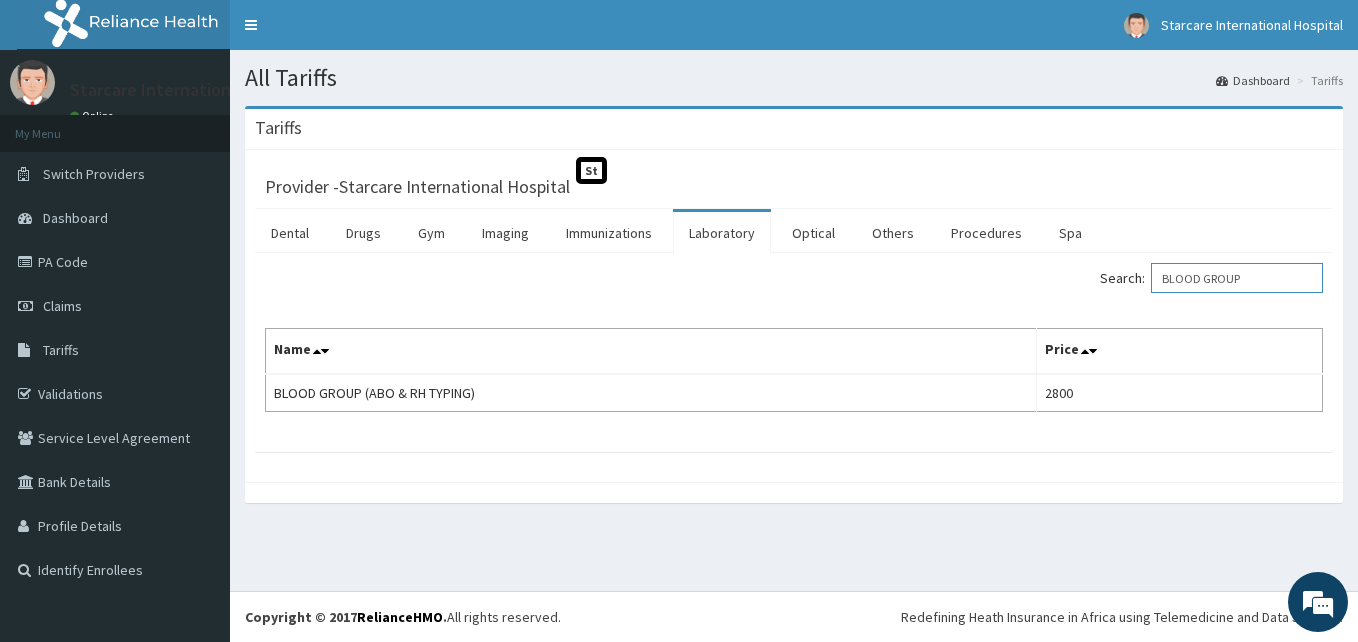 type on "BLOOD GROUP" 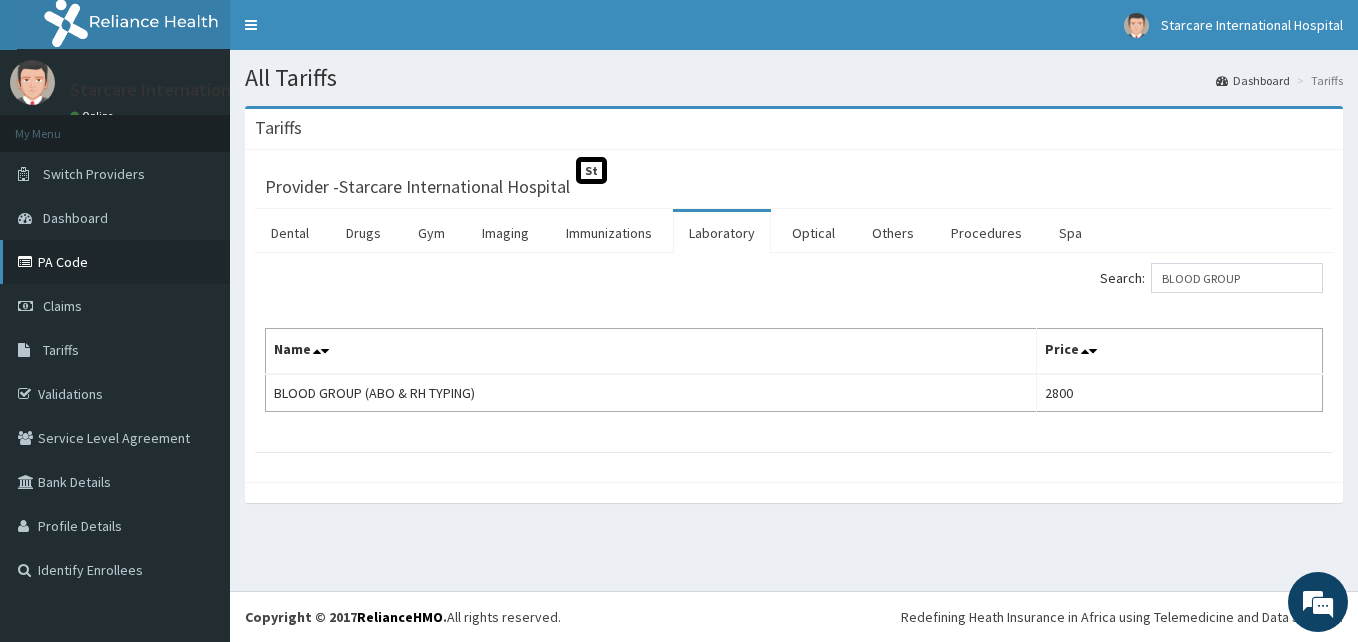click on "PA Code" at bounding box center (115, 262) 